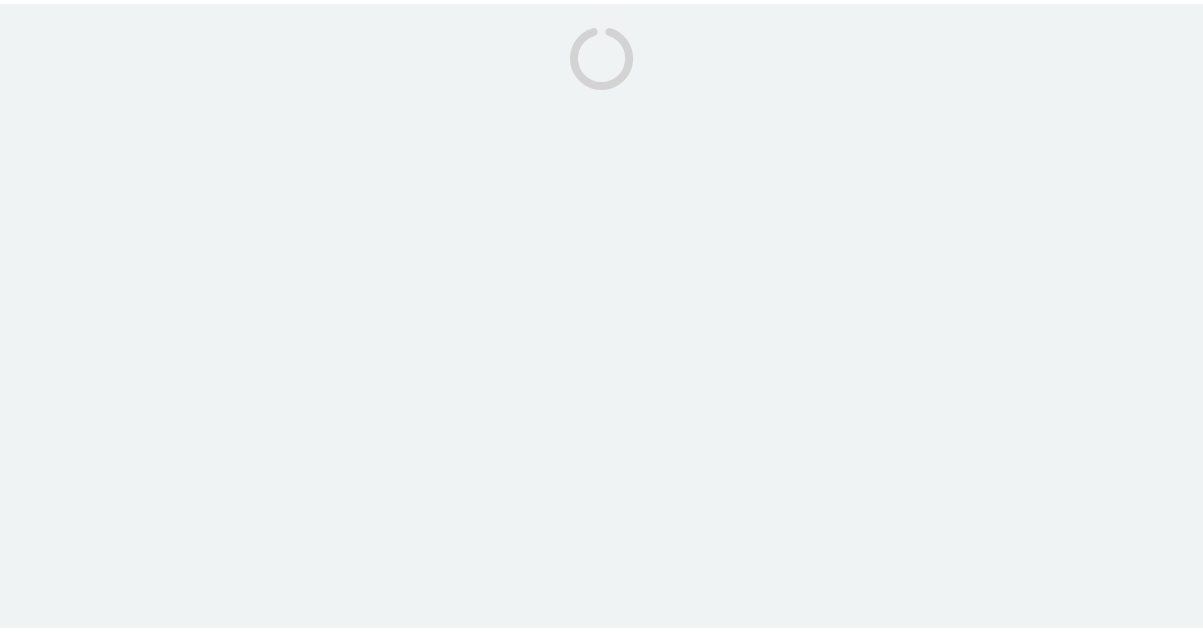 scroll, scrollTop: 0, scrollLeft: 0, axis: both 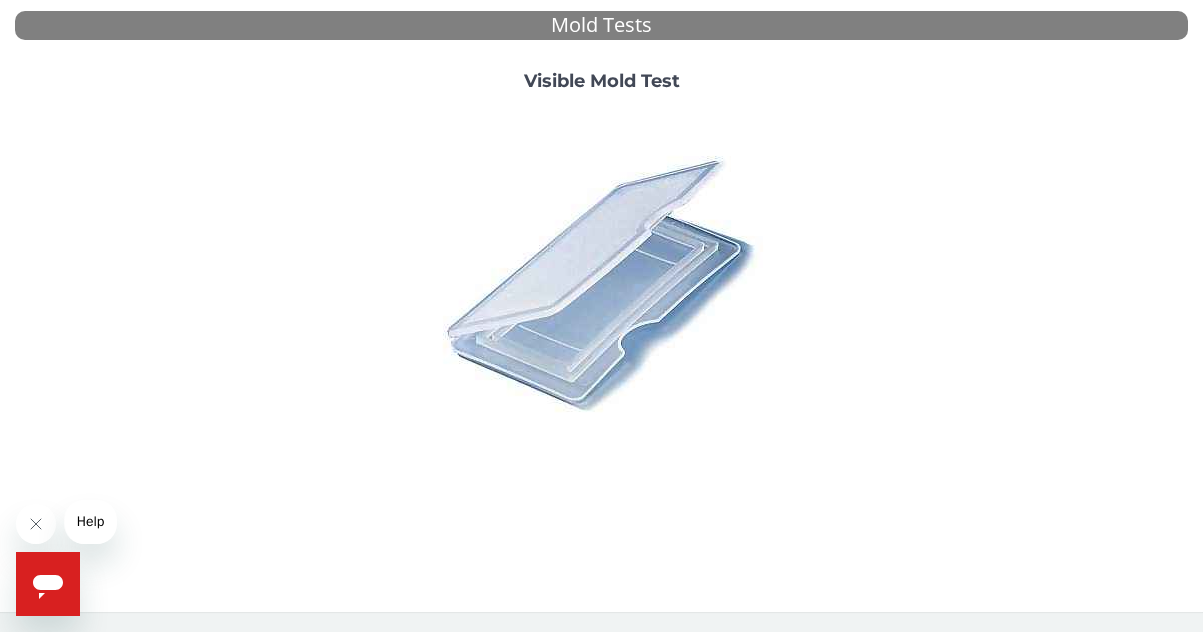 click 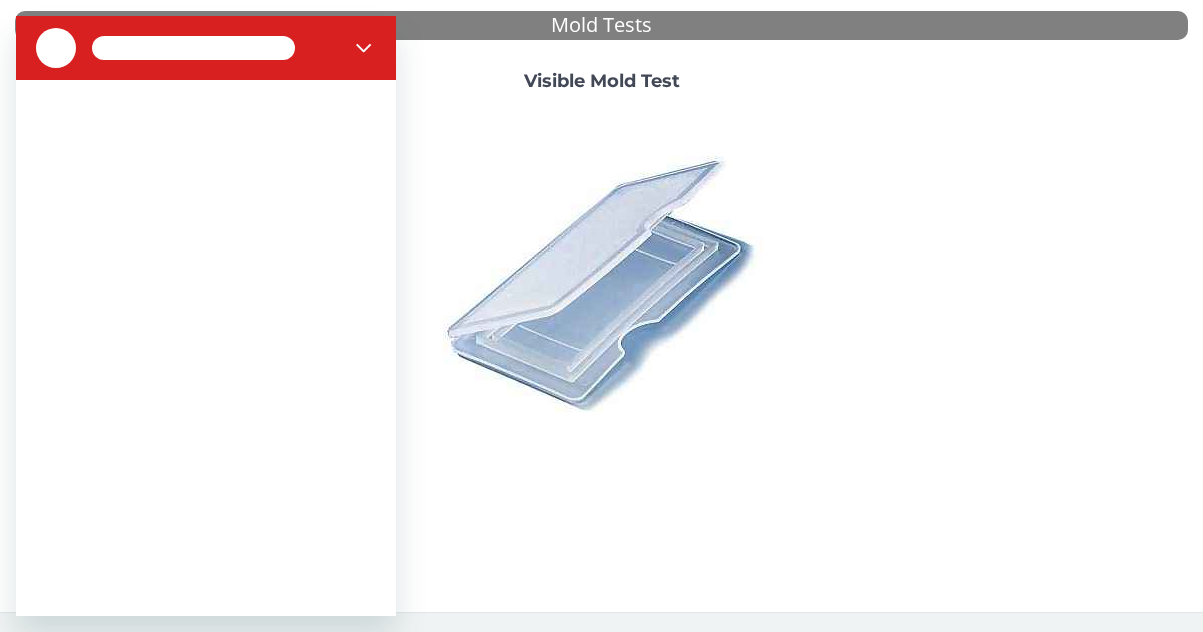 scroll, scrollTop: 0, scrollLeft: 0, axis: both 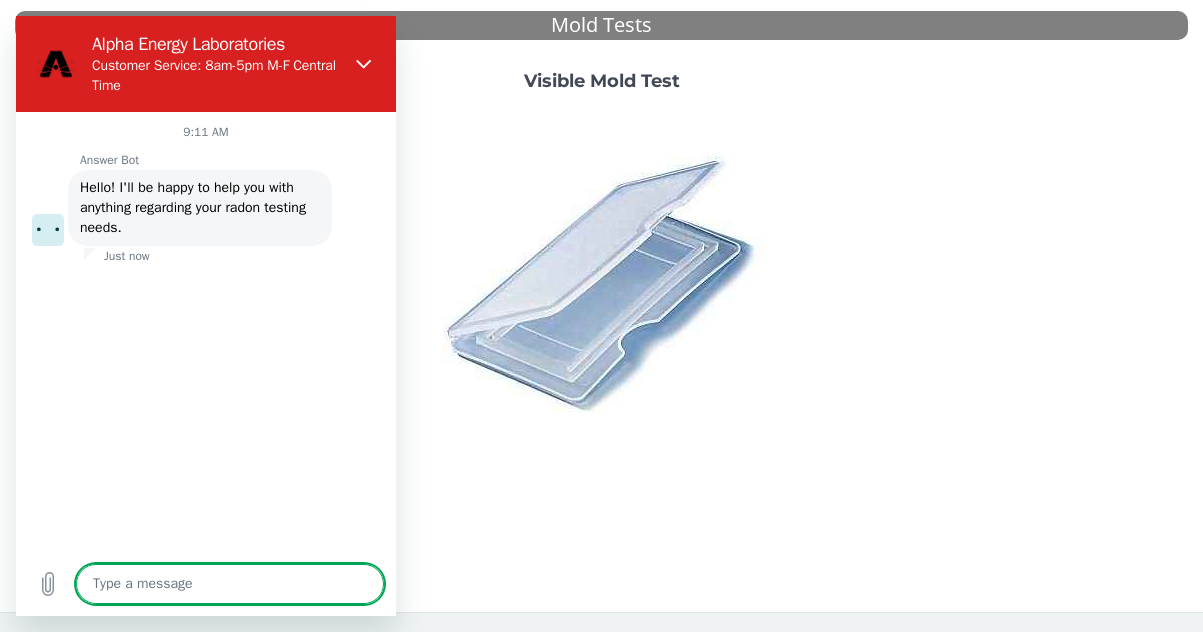 type on "x" 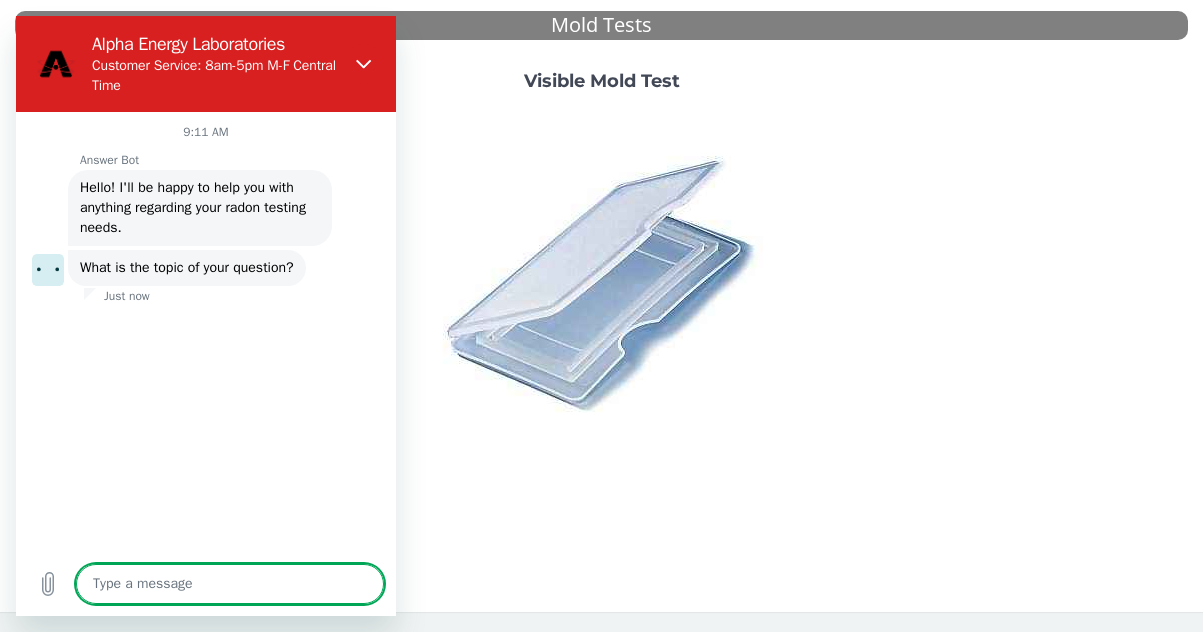 type on "r" 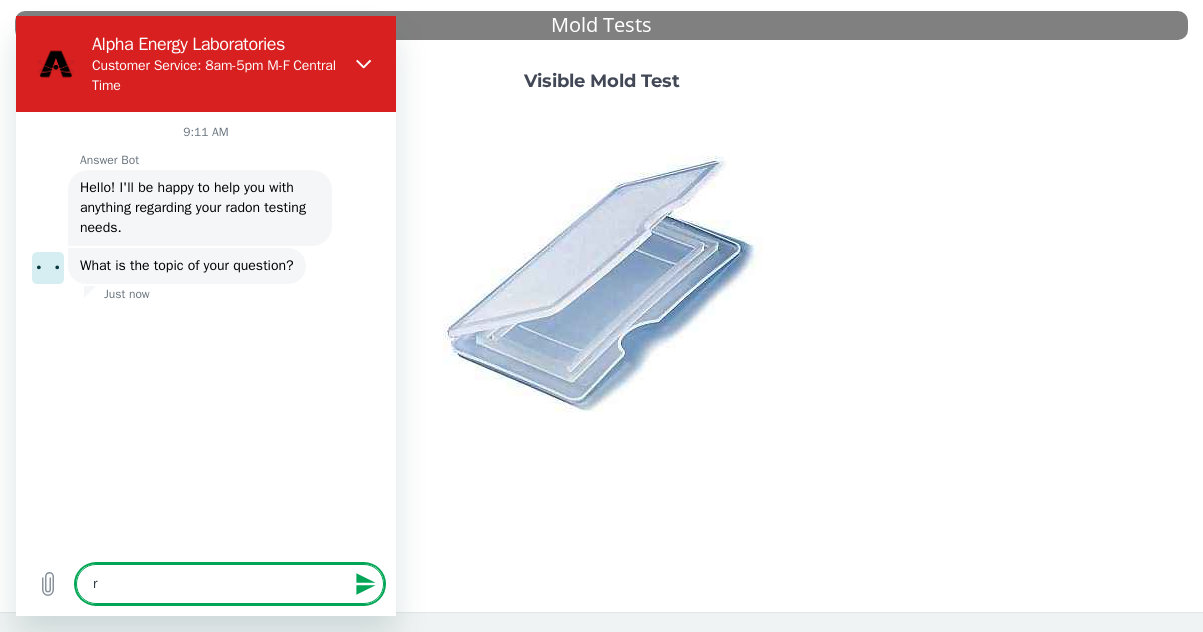 type on "ru" 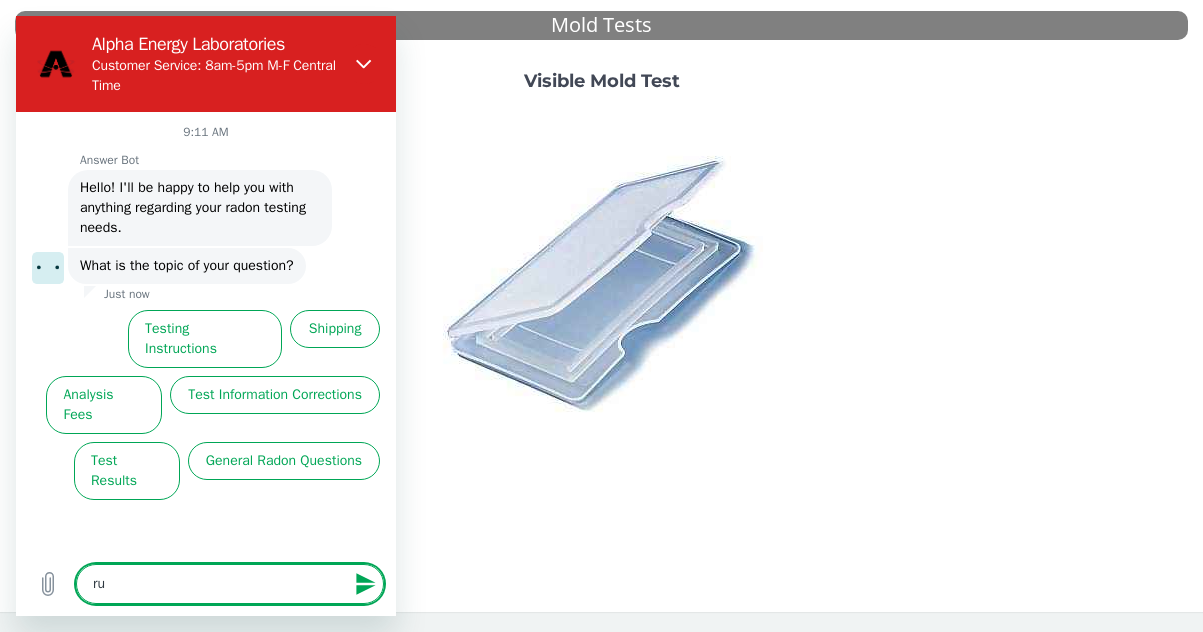 type on "ru" 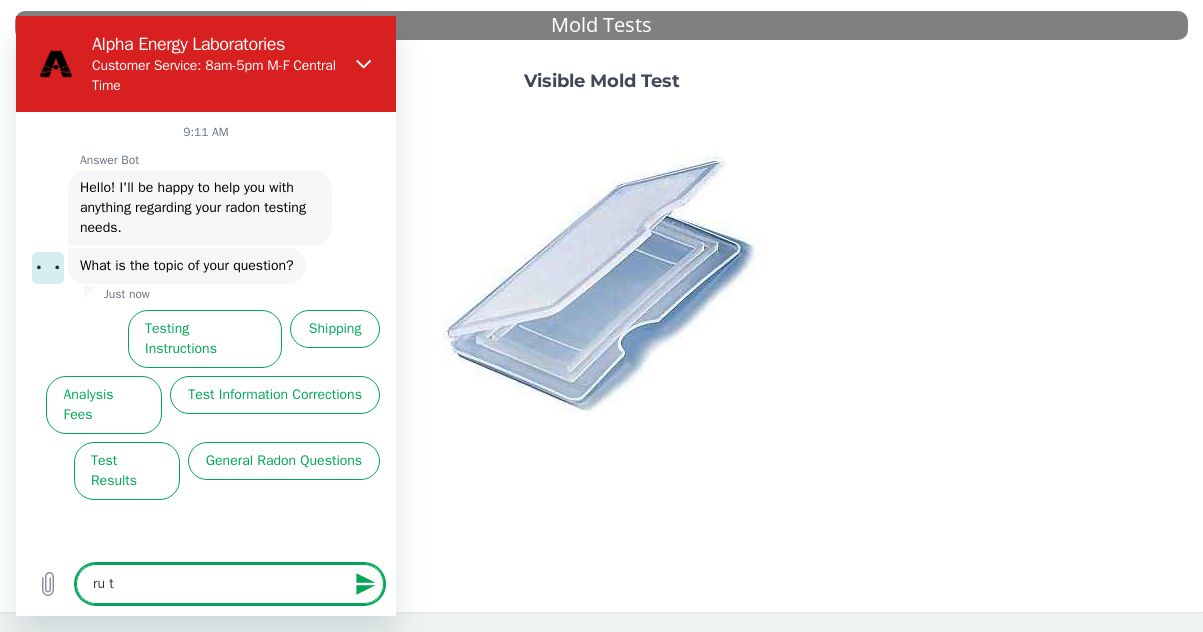 type on "ru th" 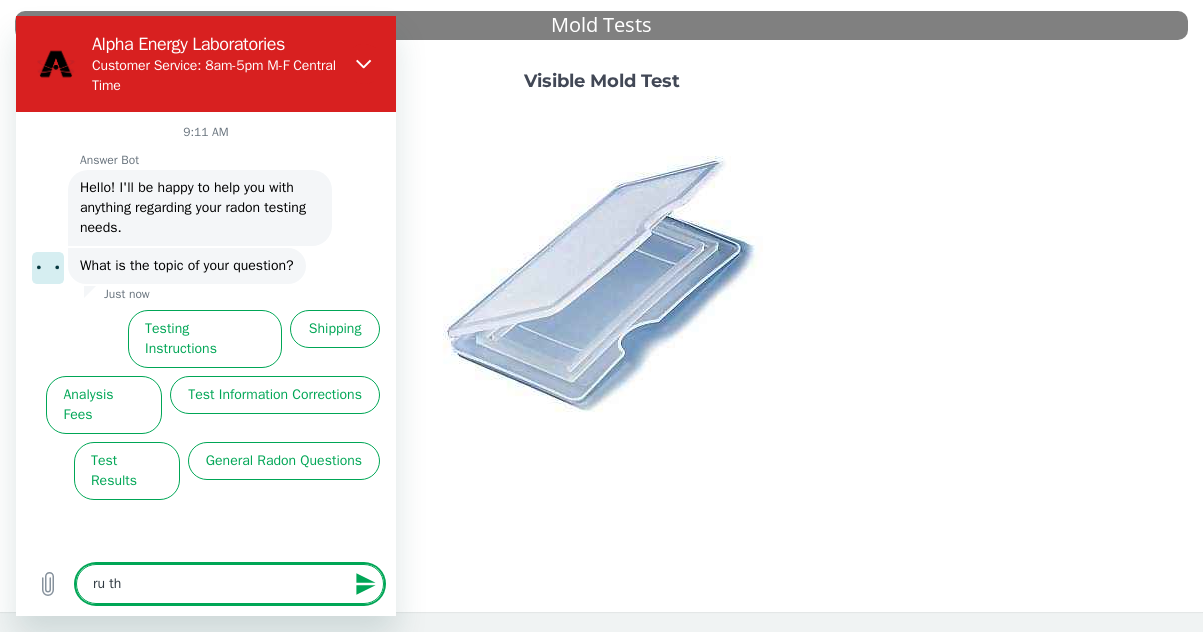 type on "ru the" 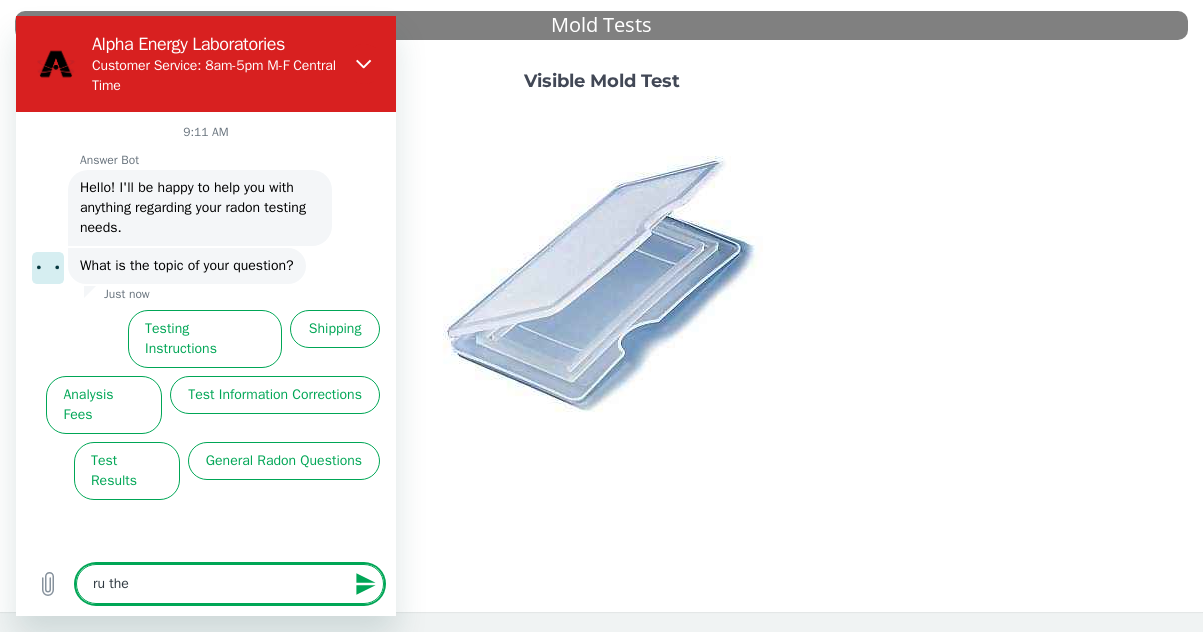 type on "ru ther" 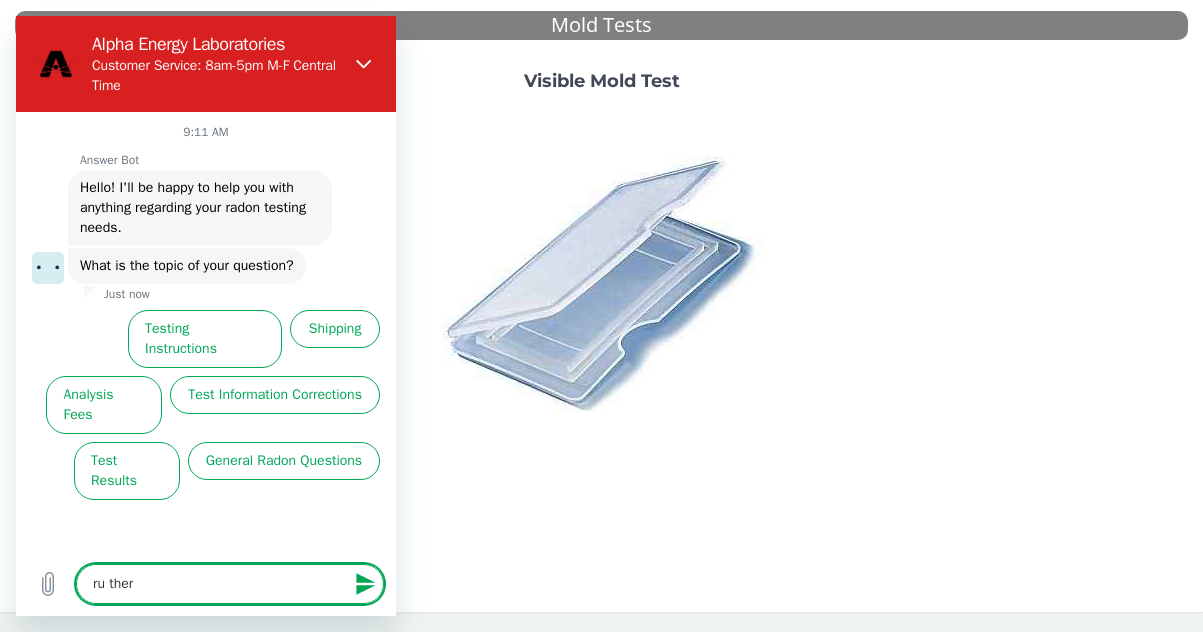 type on "ru there" 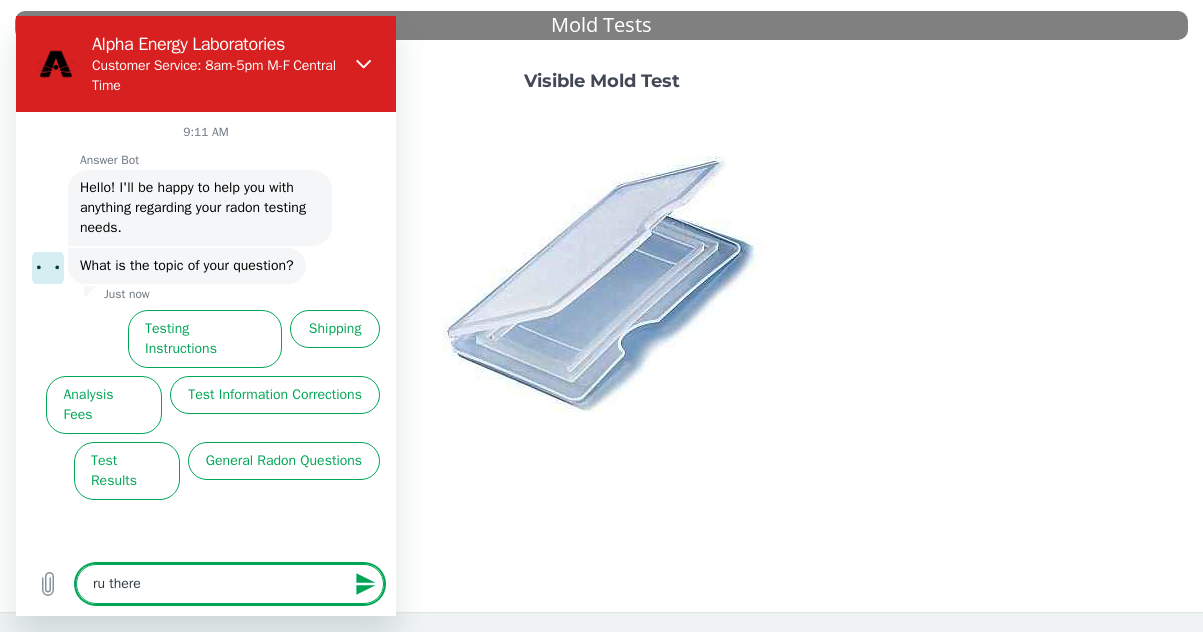 type 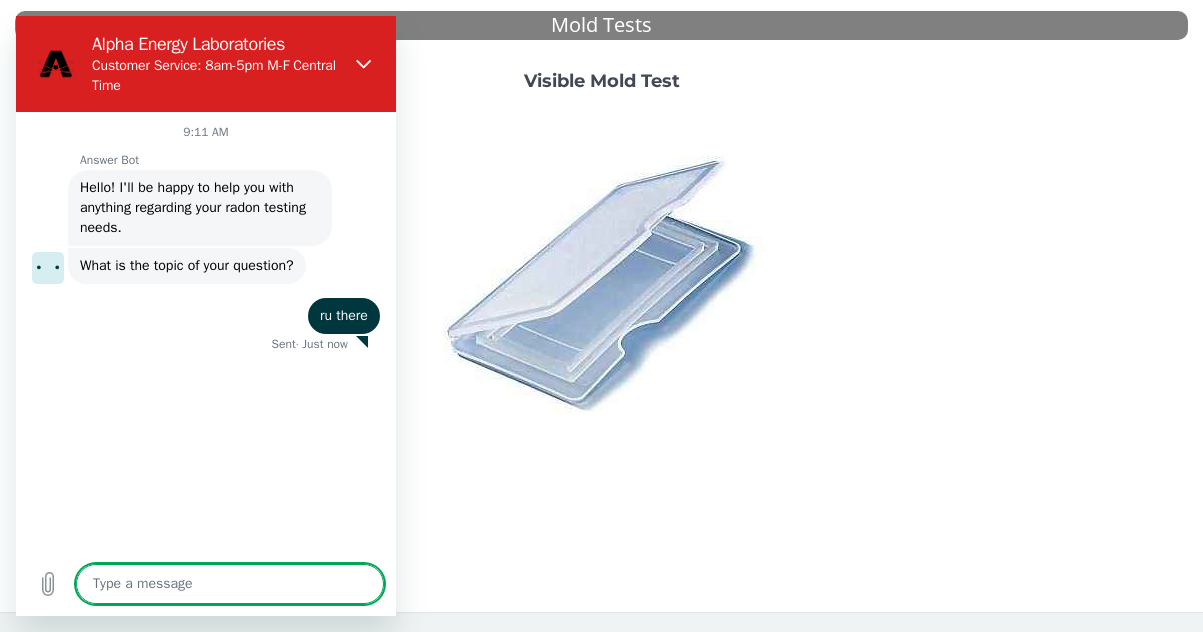 type on "x" 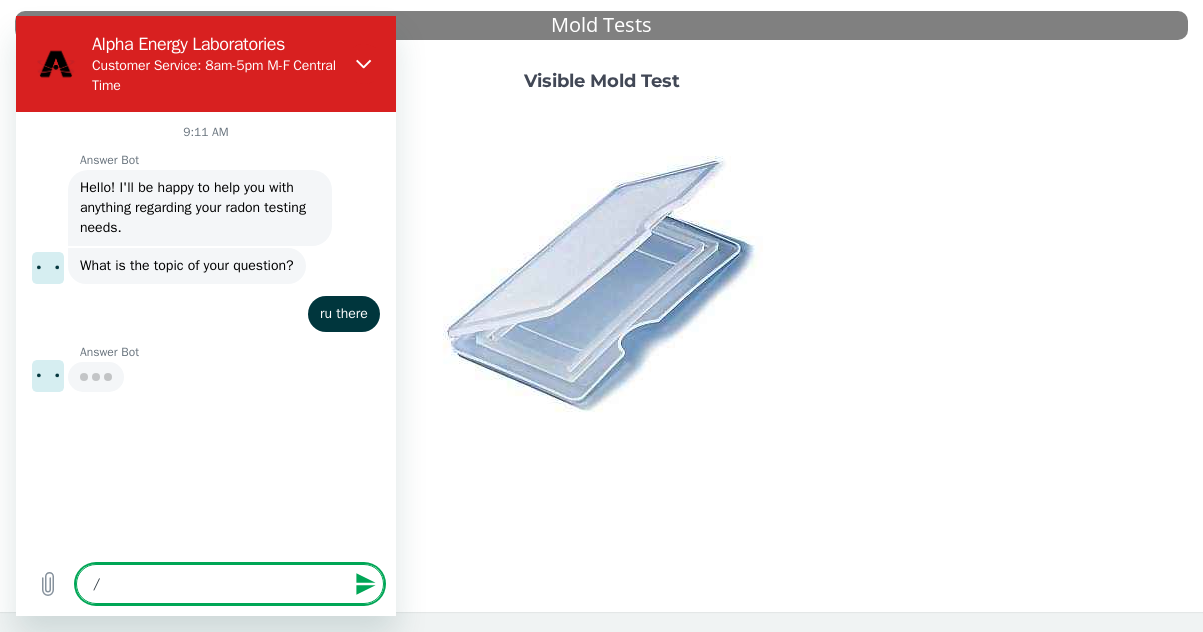 type on "x" 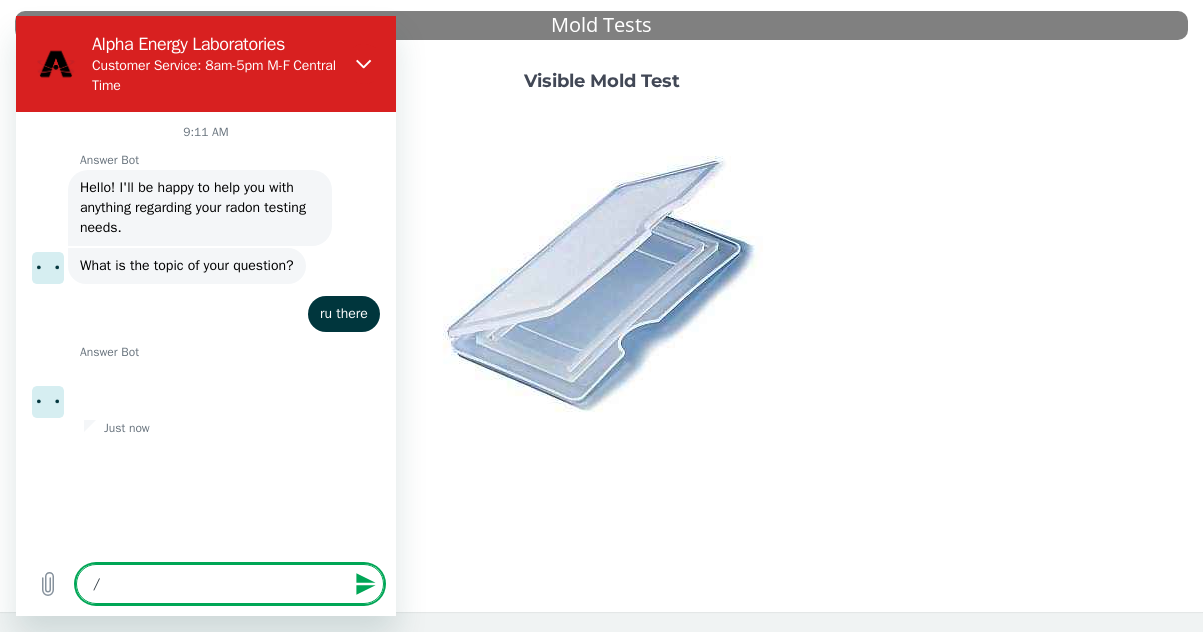 type 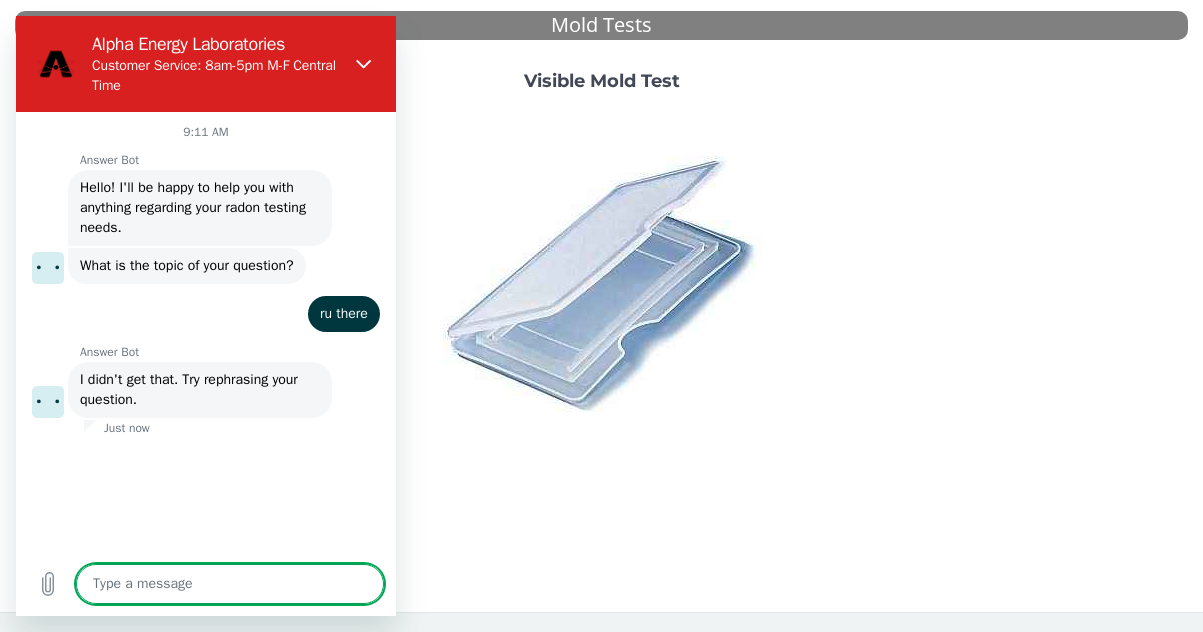 type on "?" 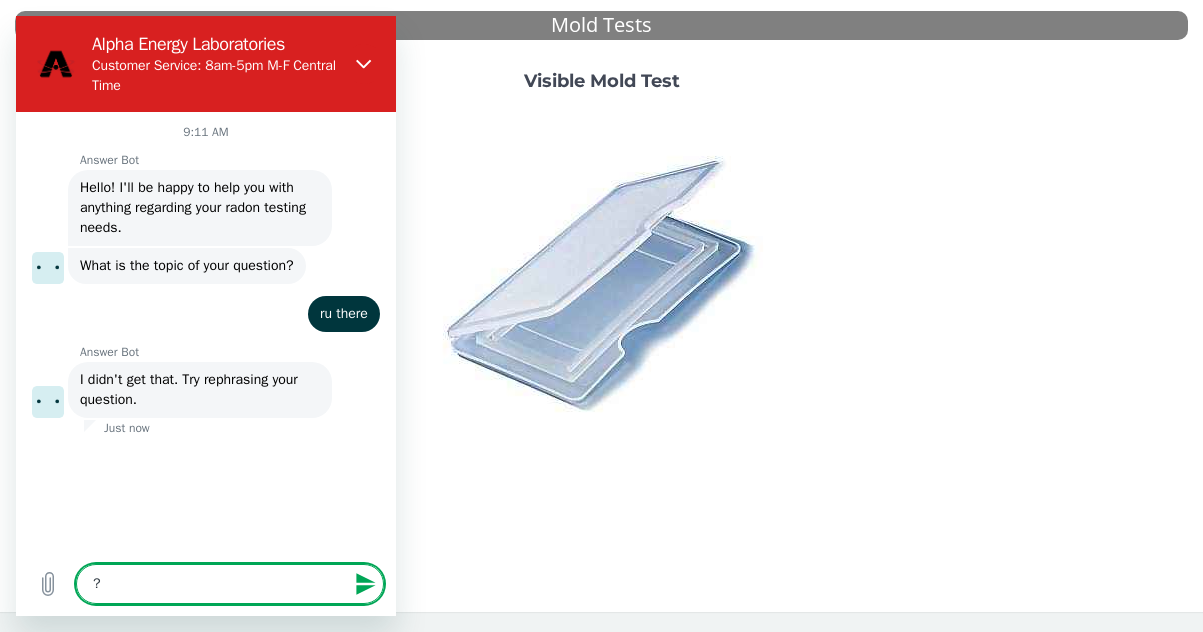 type 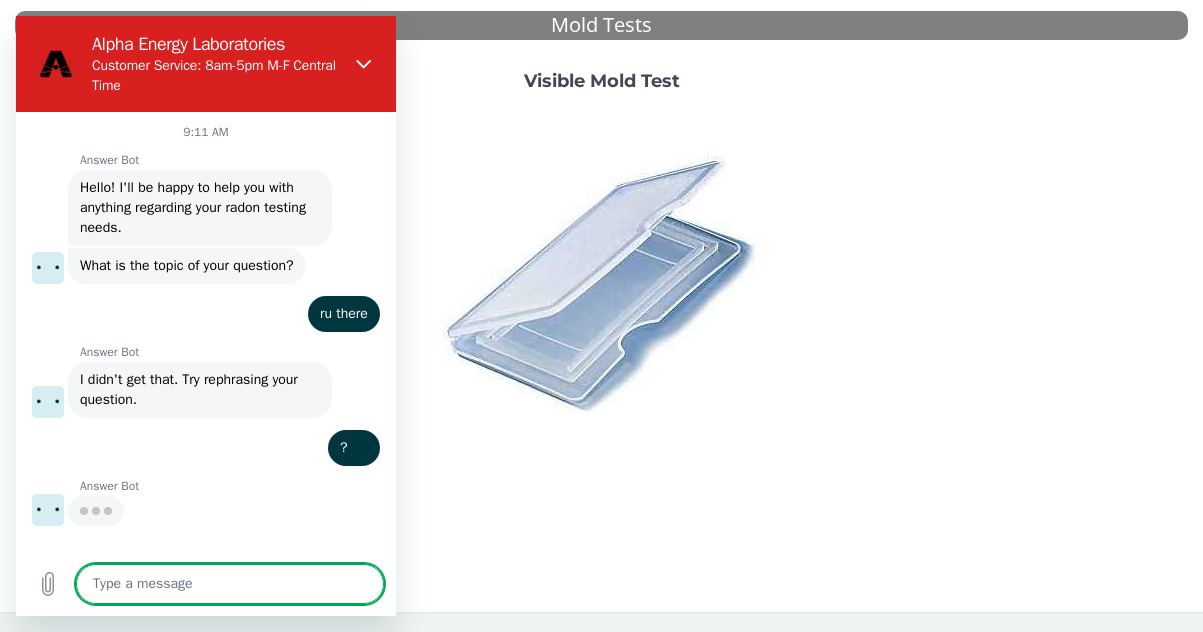 type on "x" 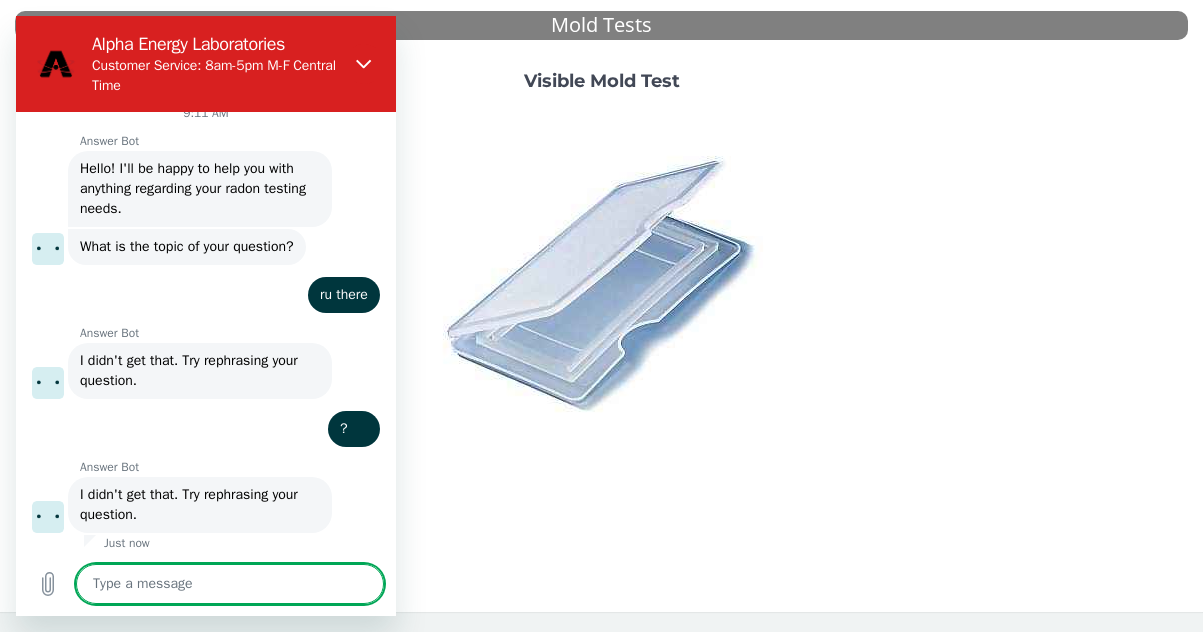 scroll, scrollTop: 23, scrollLeft: 0, axis: vertical 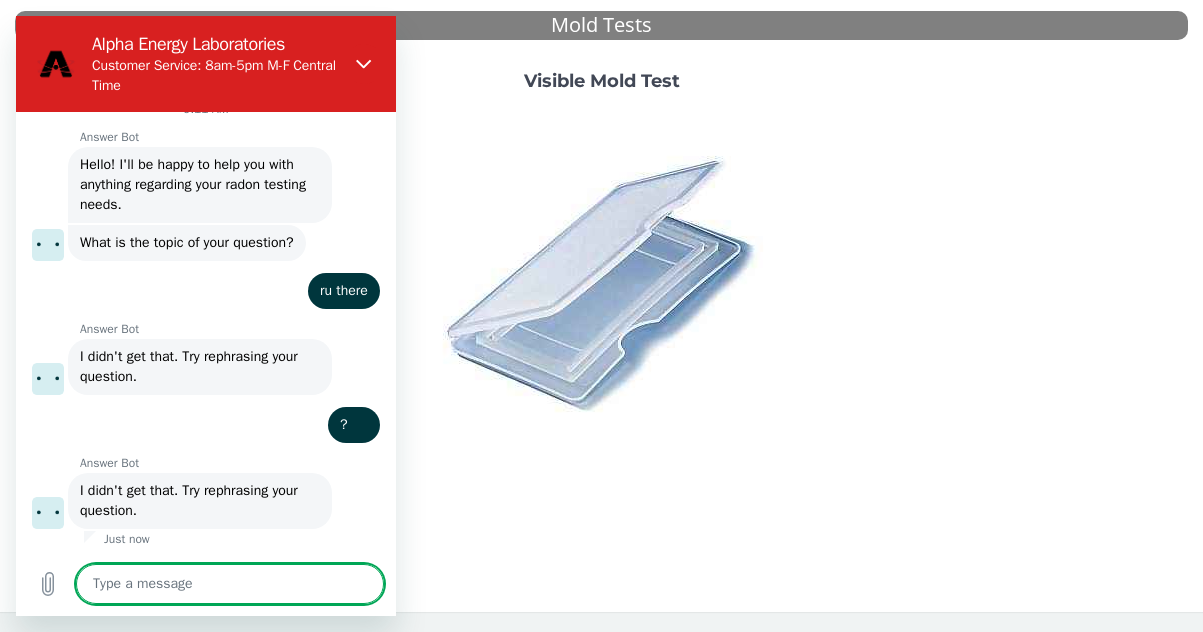 type on "h" 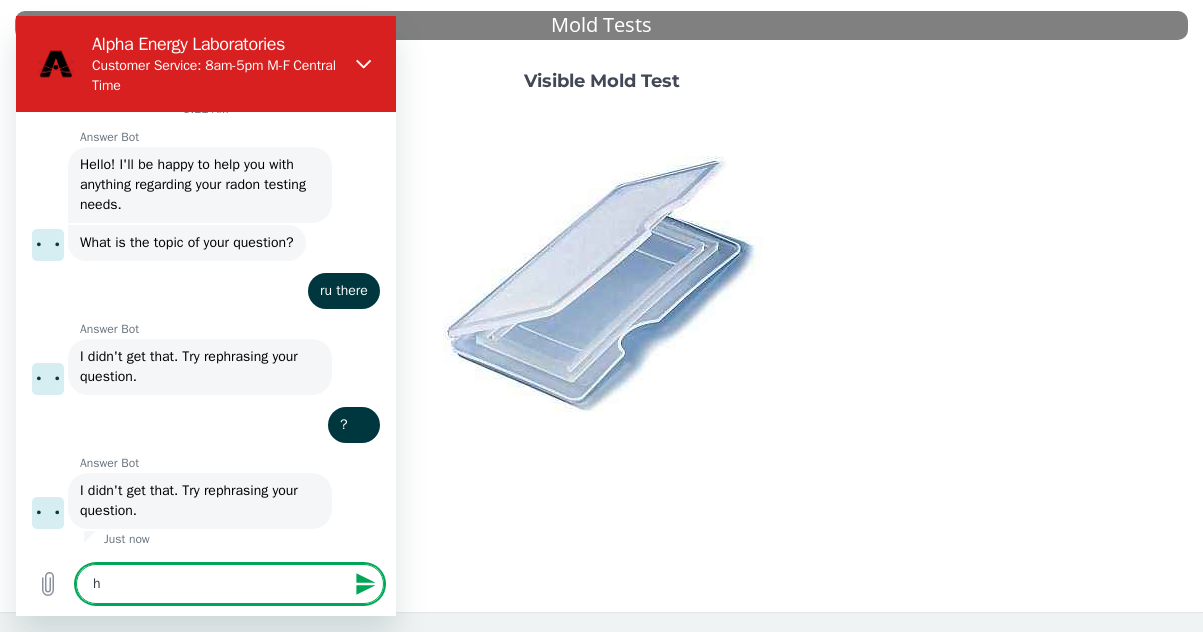type on "hu" 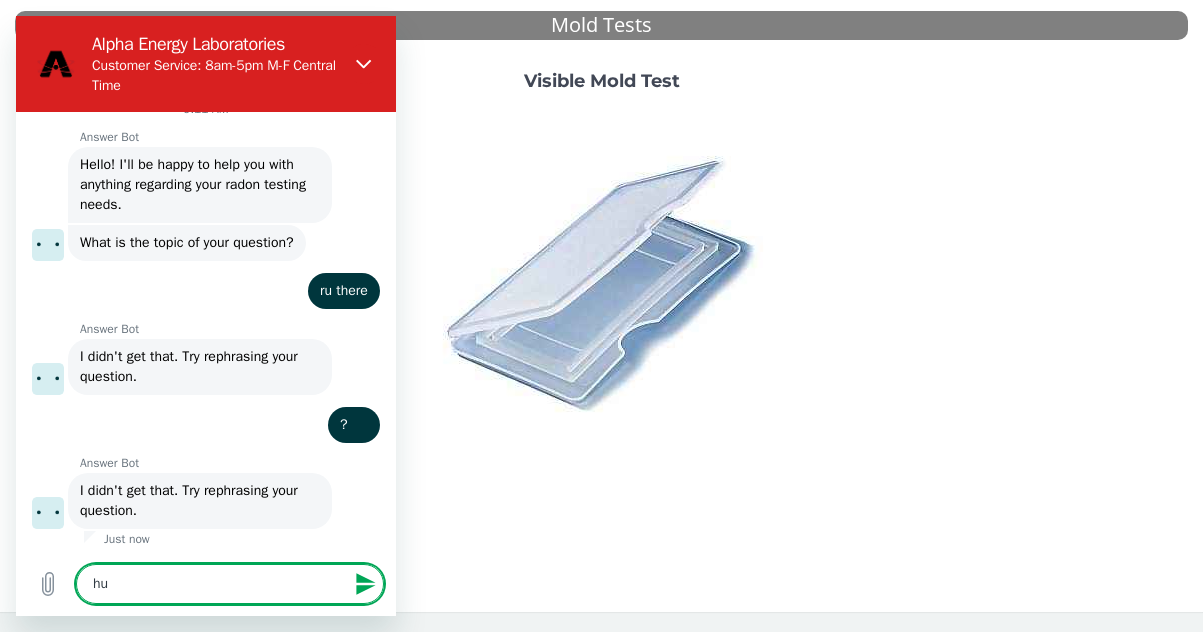 type on "hum" 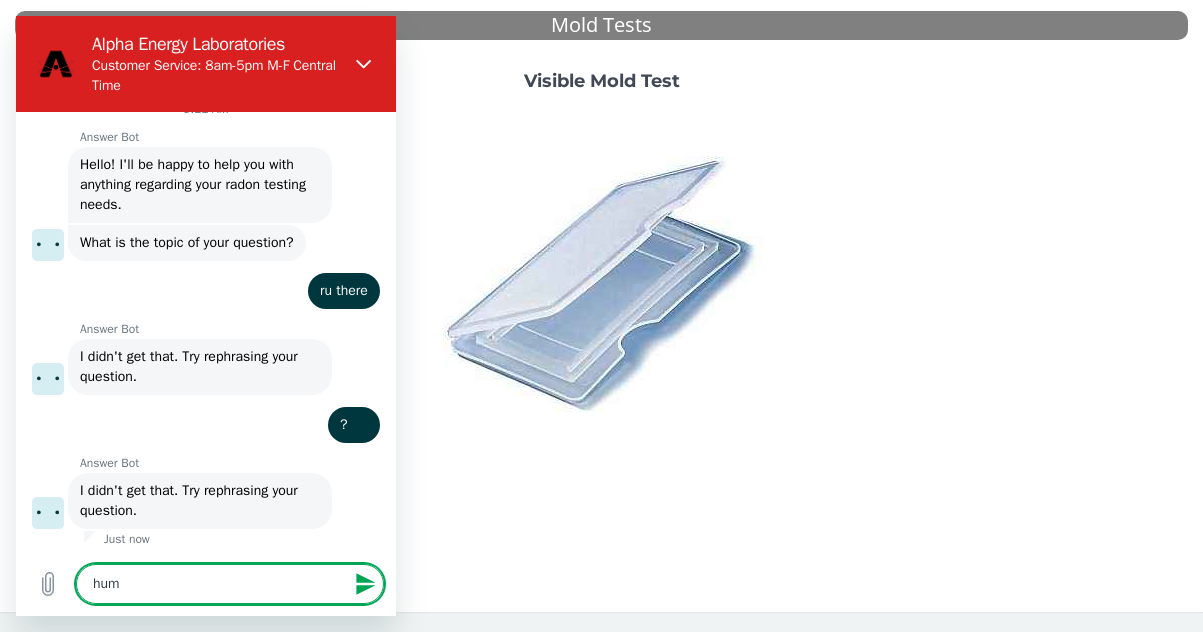 type on "huma" 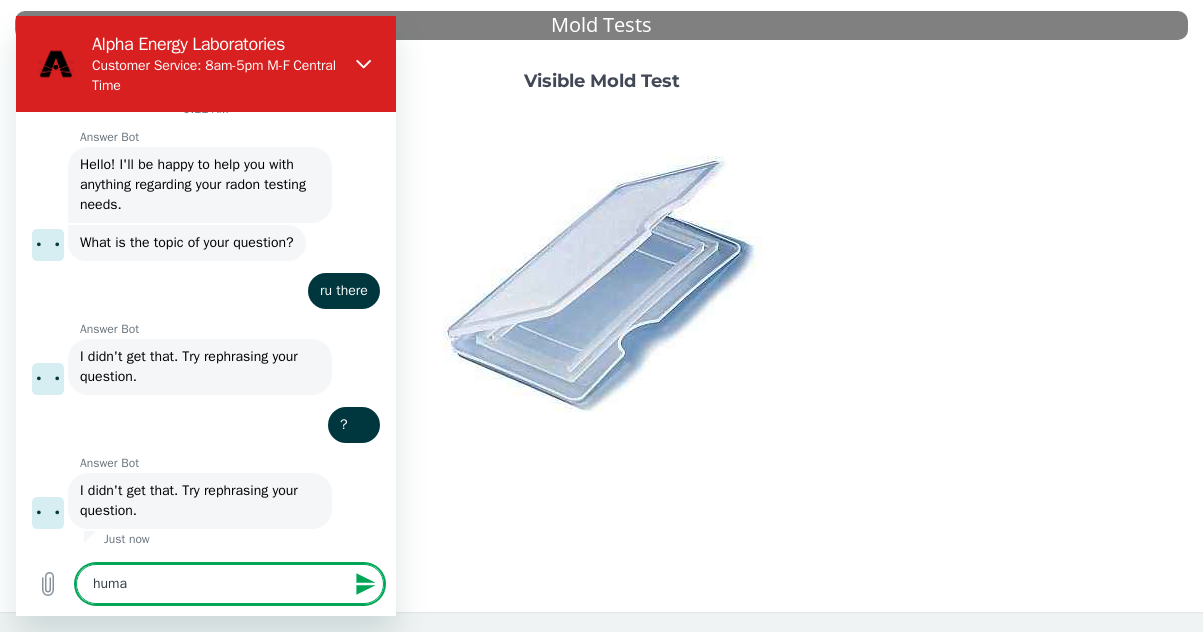 type on "human" 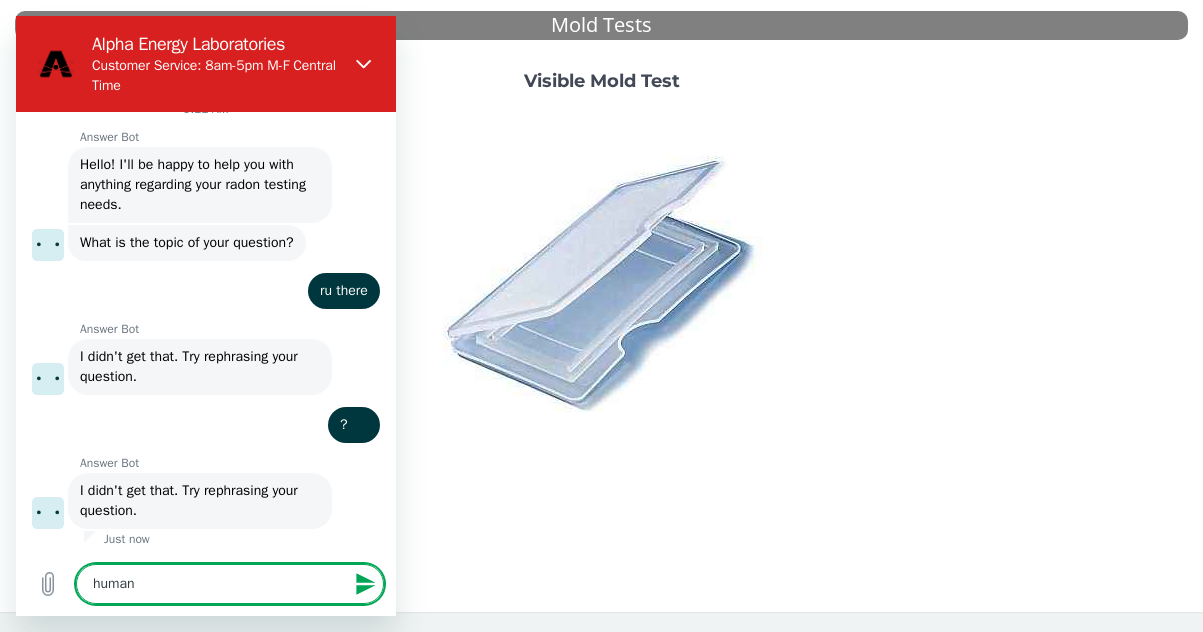 type on "human" 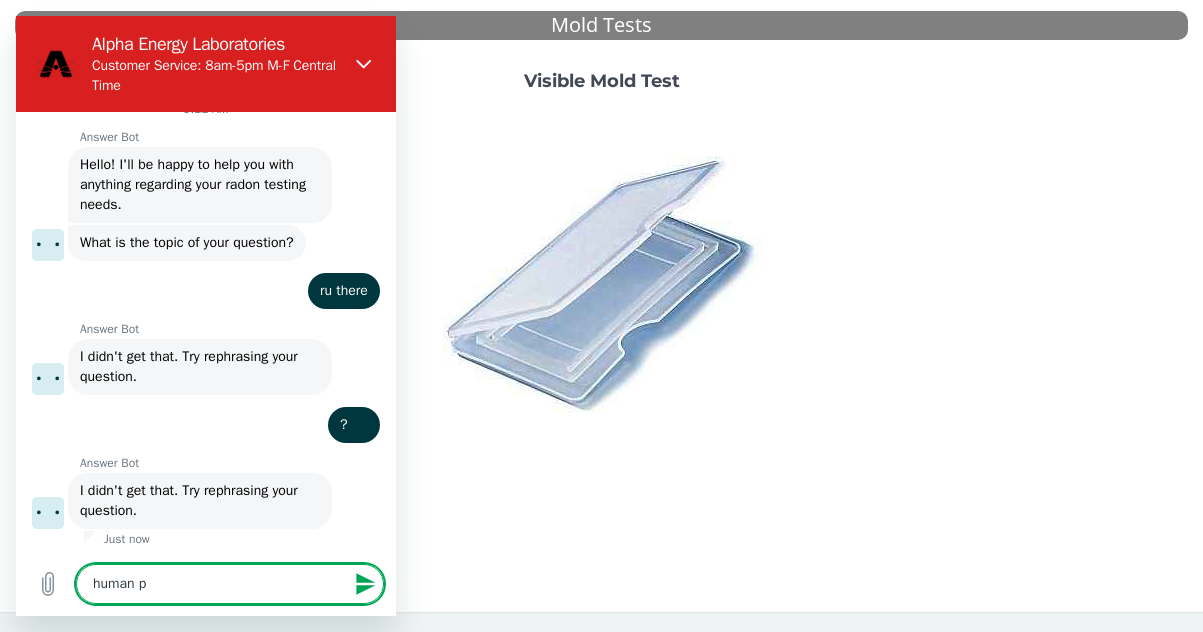 type on "human pl" 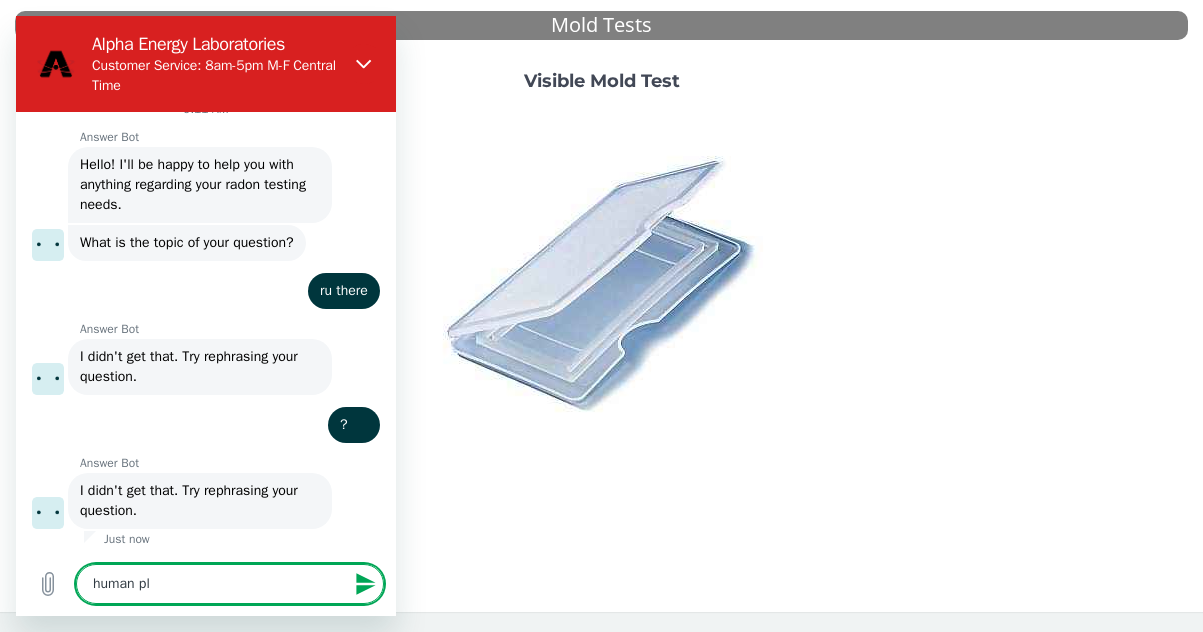 type on "human ple" 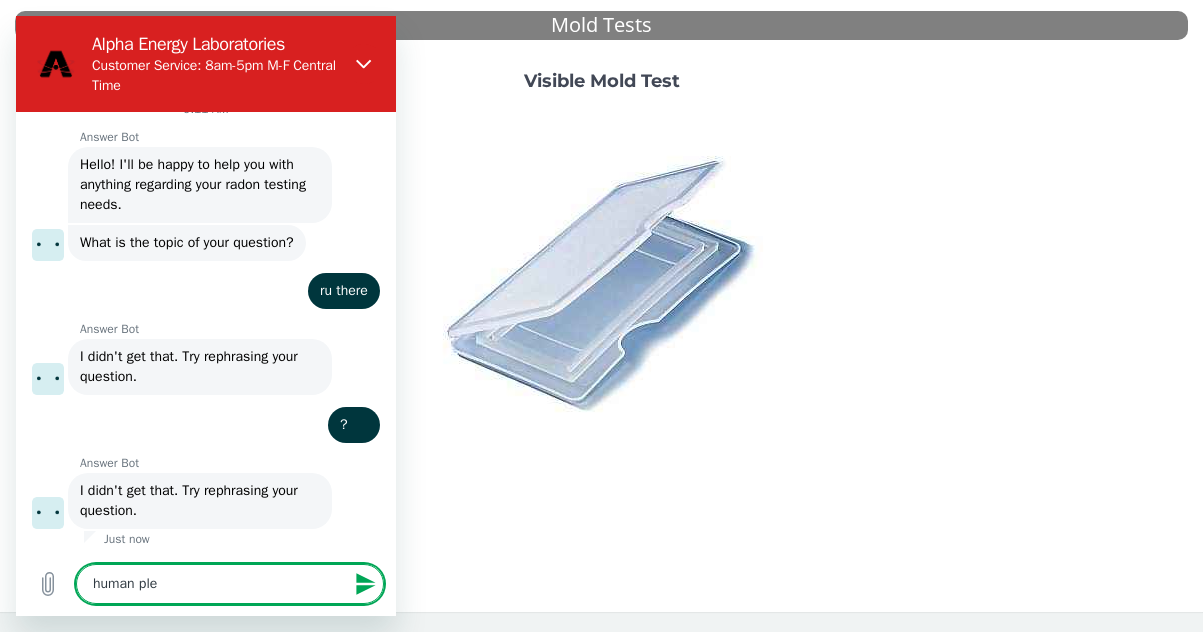 type on "human plea" 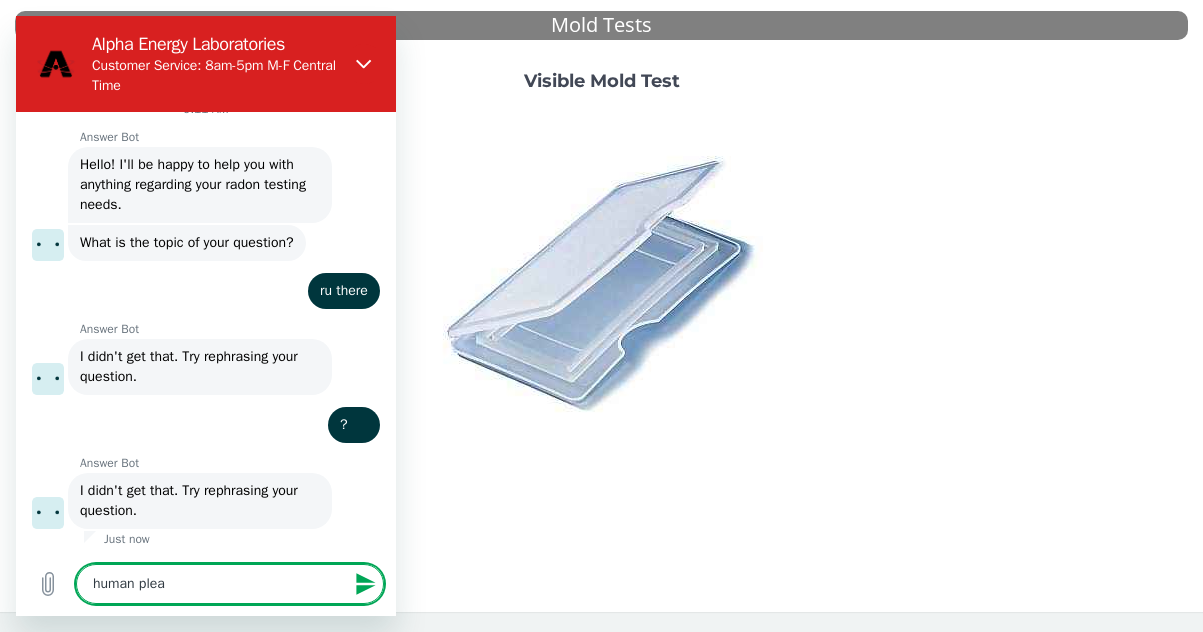 type on "human pleas" 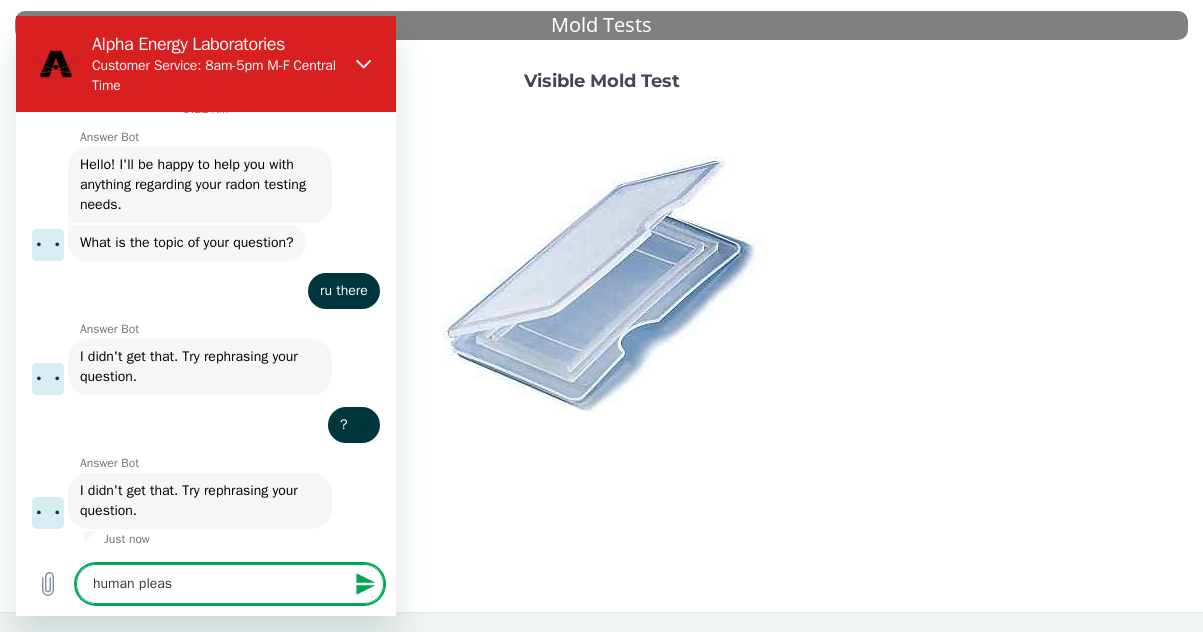 type on "human please" 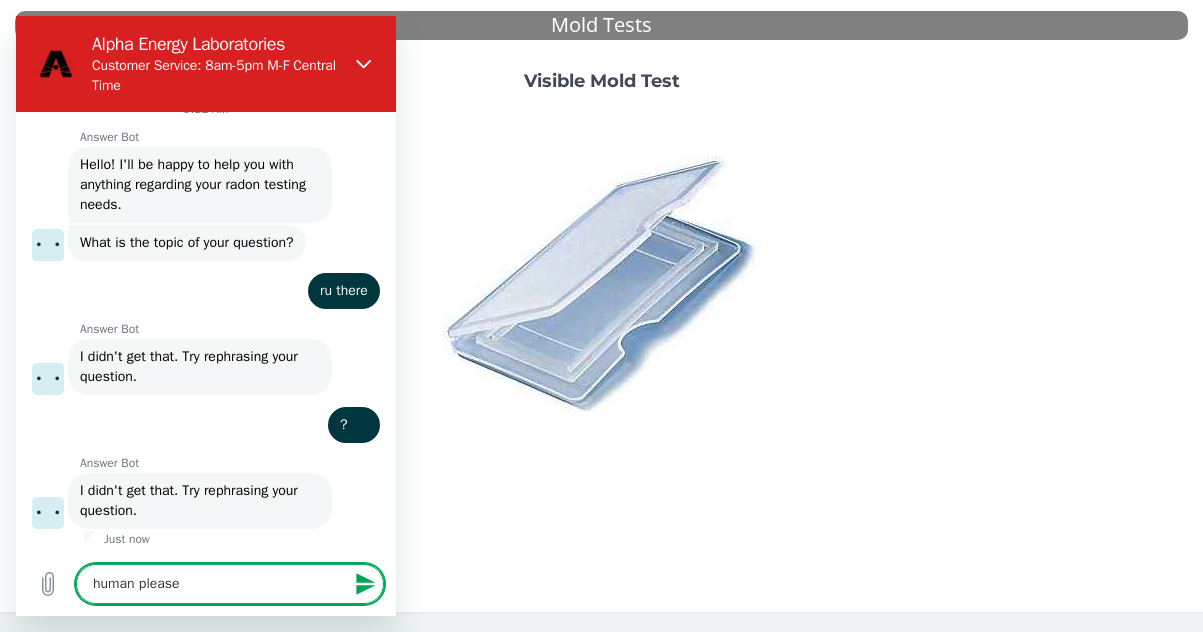 type 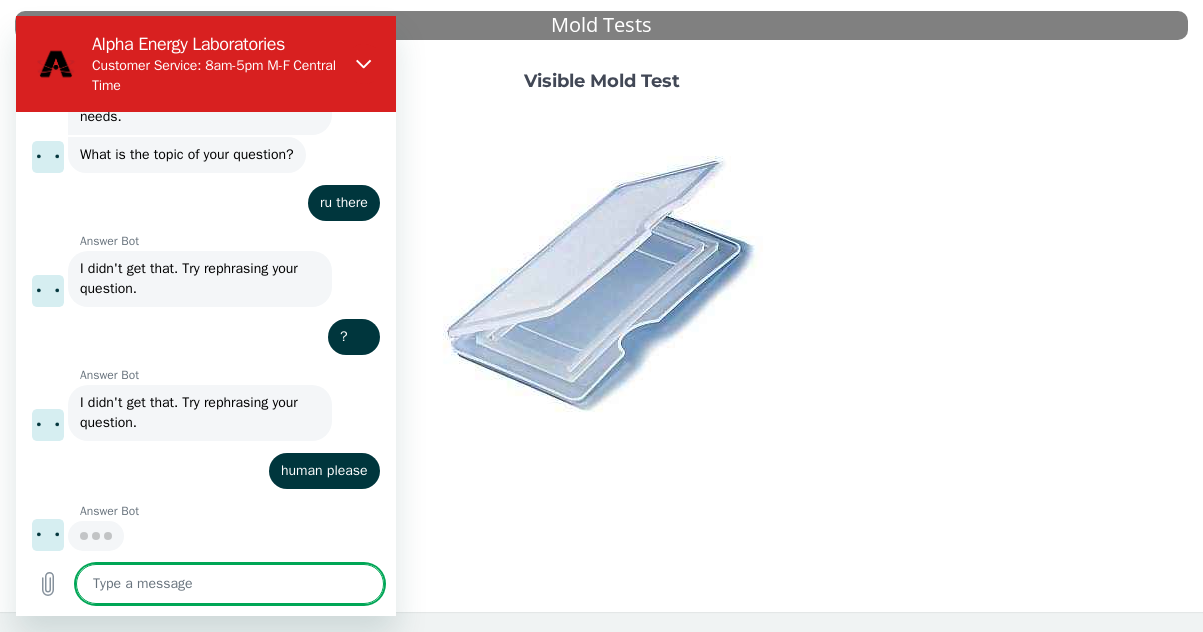 scroll, scrollTop: 109, scrollLeft: 0, axis: vertical 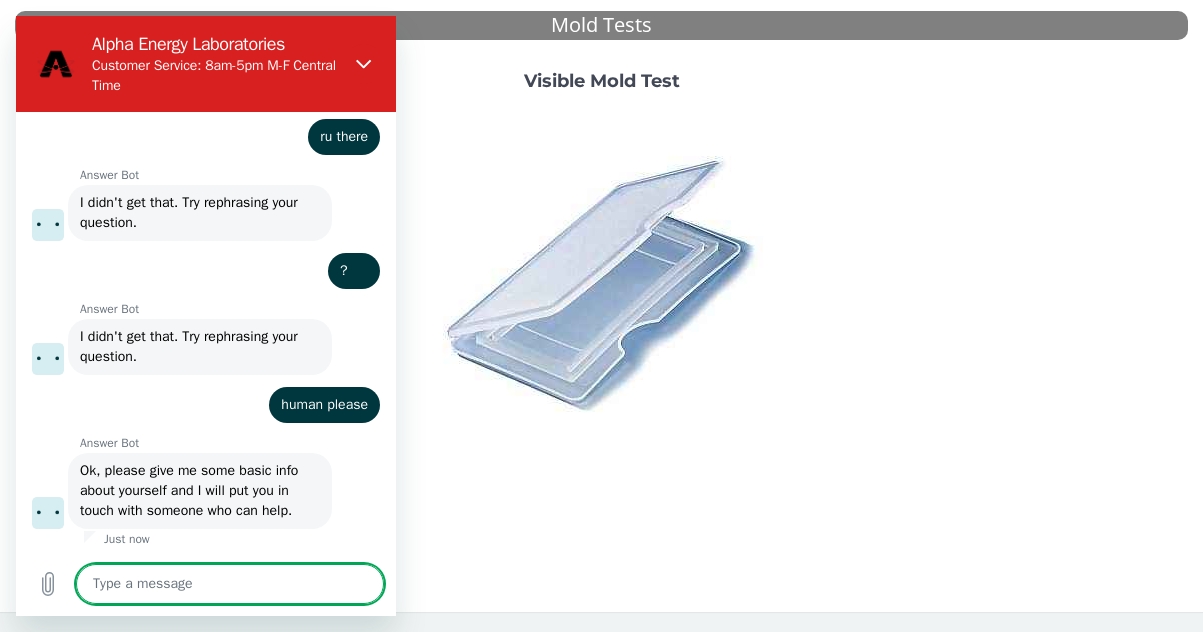 type on "x" 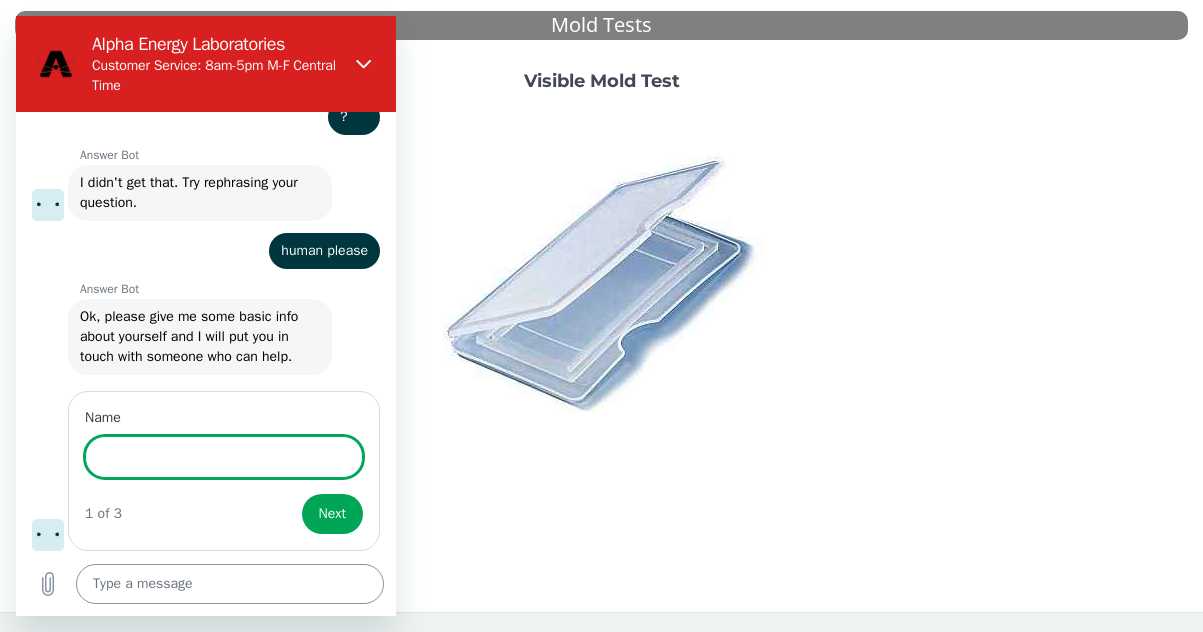 scroll, scrollTop: 331, scrollLeft: 0, axis: vertical 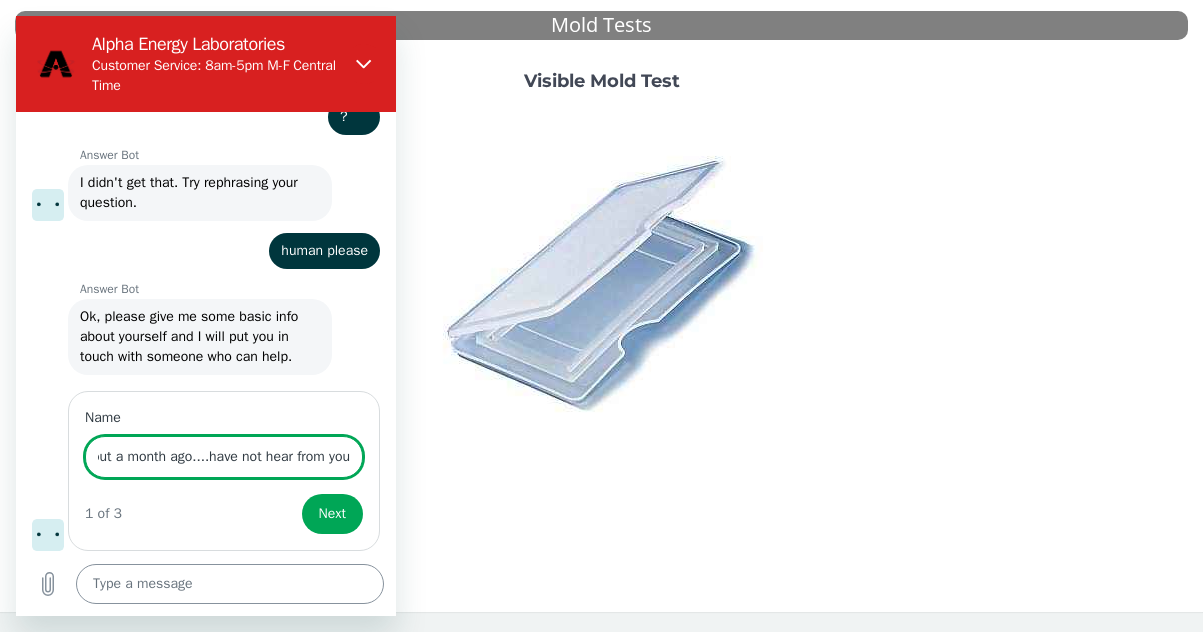 type on "sent the kit about a month ago....have not hear from you" 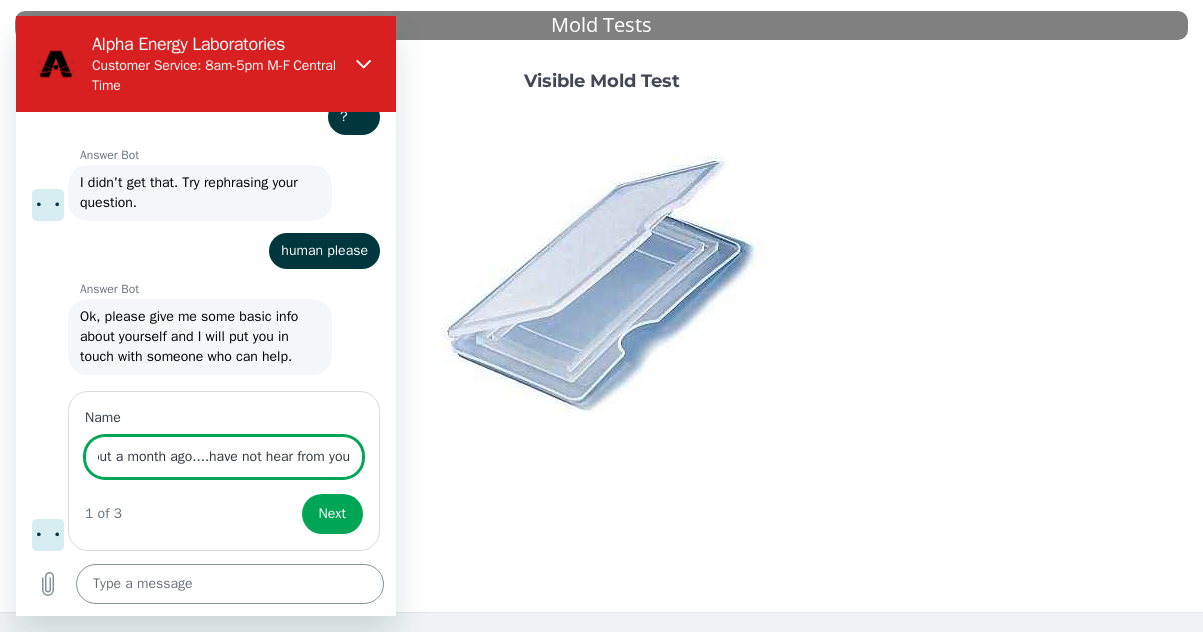type on "x" 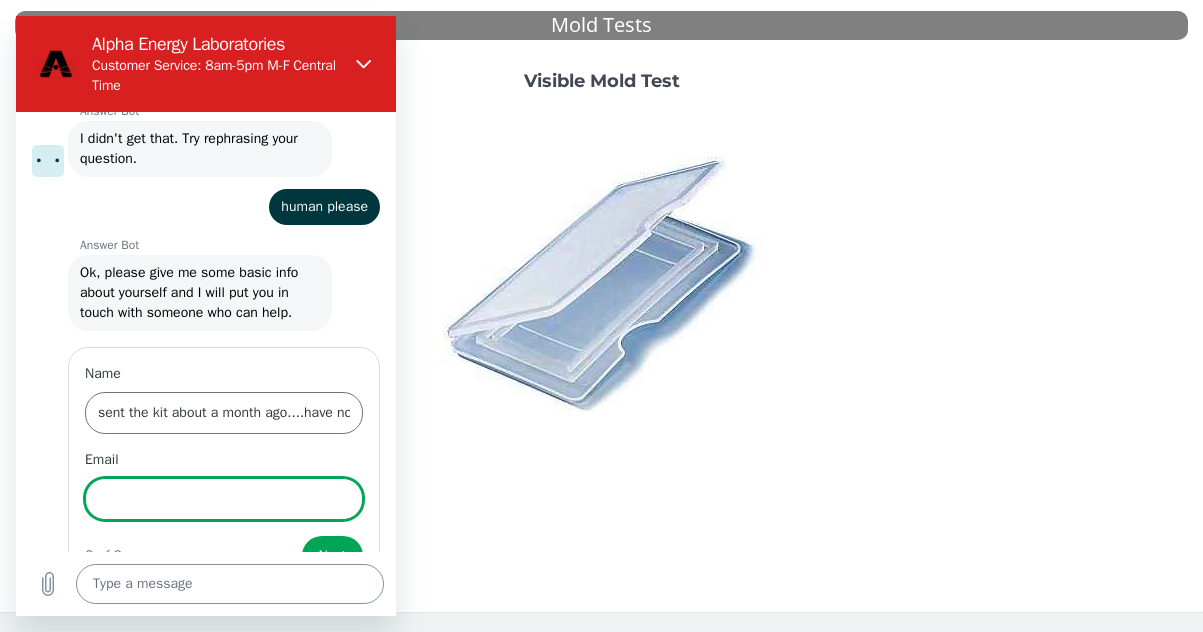 scroll, scrollTop: 417, scrollLeft: 0, axis: vertical 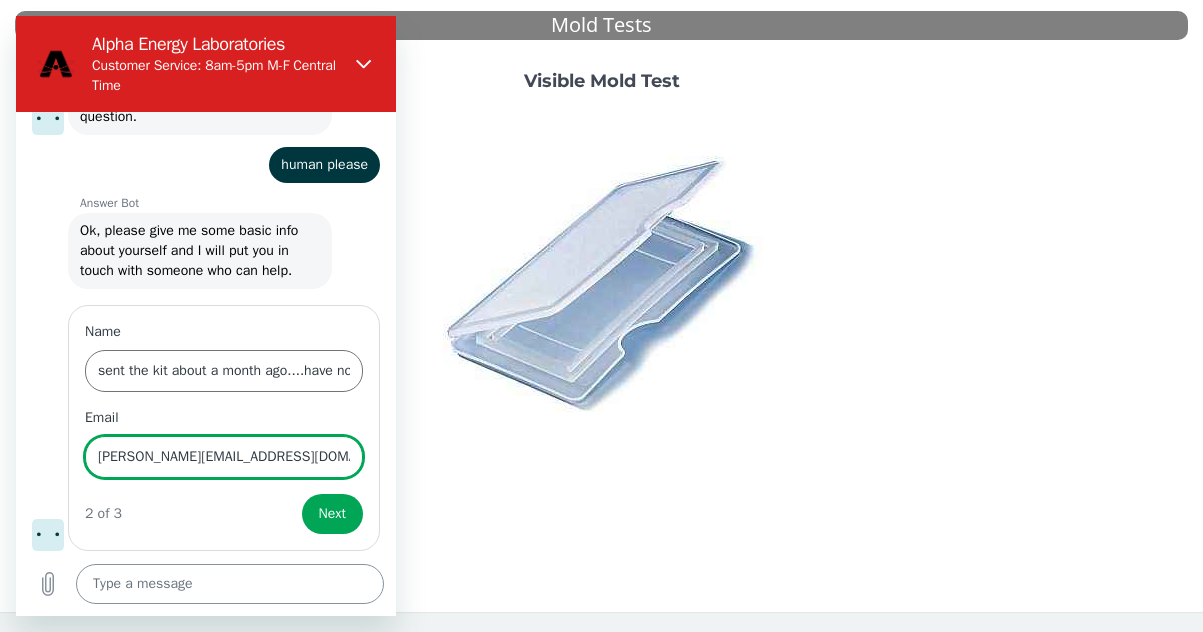 type on "[PERSON_NAME][EMAIL_ADDRESS][DOMAIN_NAME]" 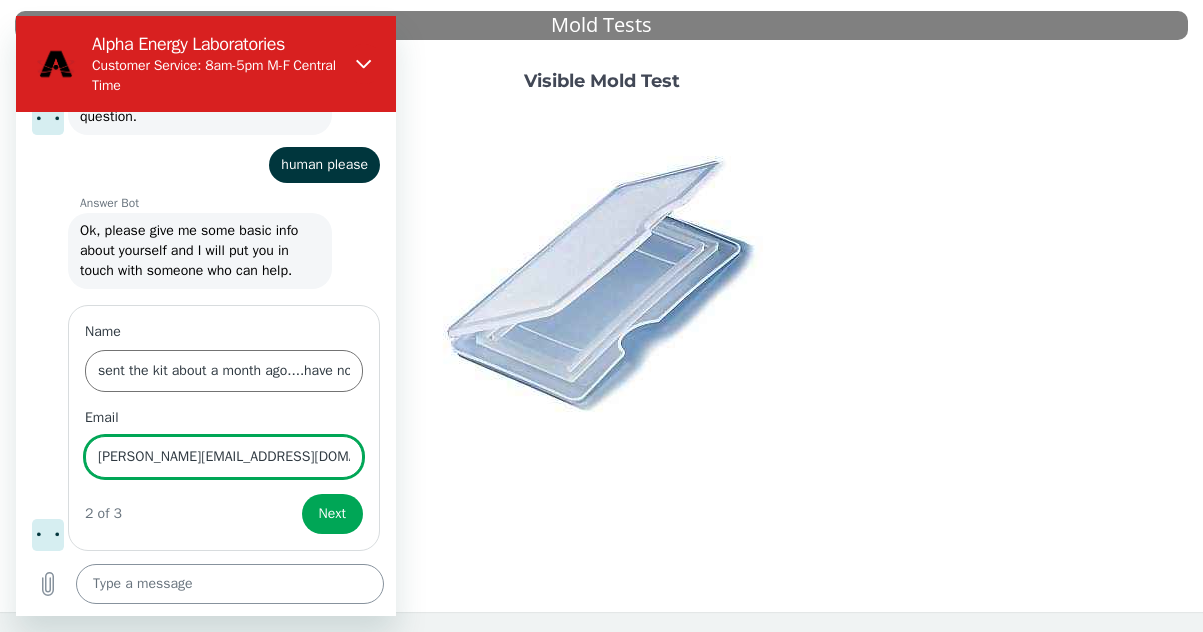 click on "Next" at bounding box center [332, 514] 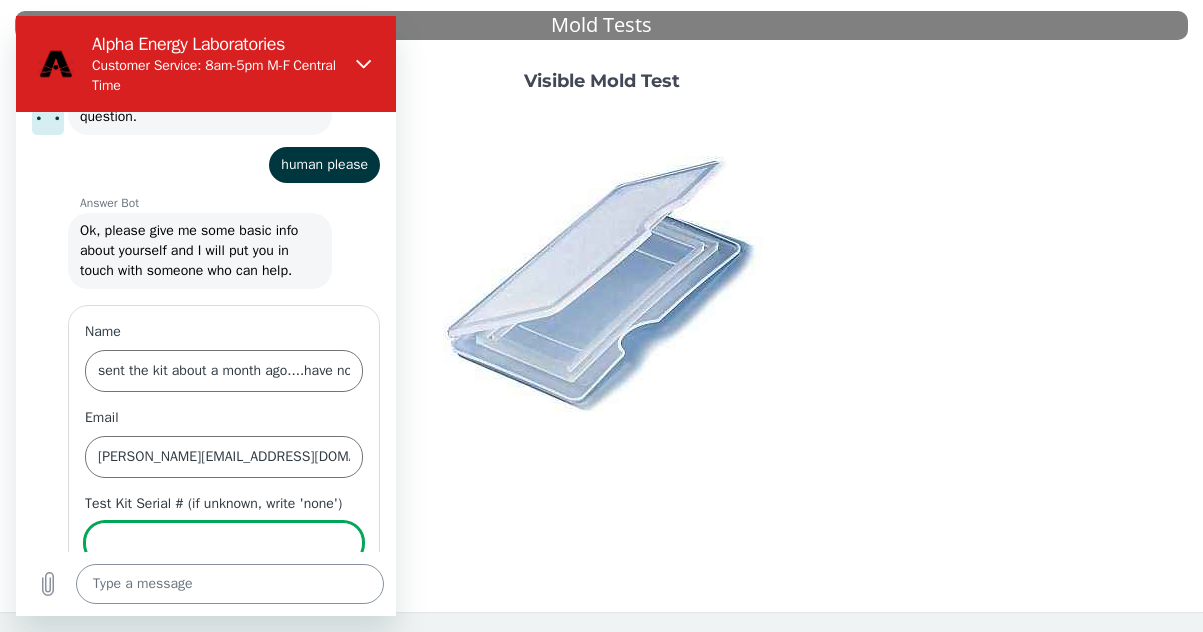 scroll, scrollTop: 503, scrollLeft: 0, axis: vertical 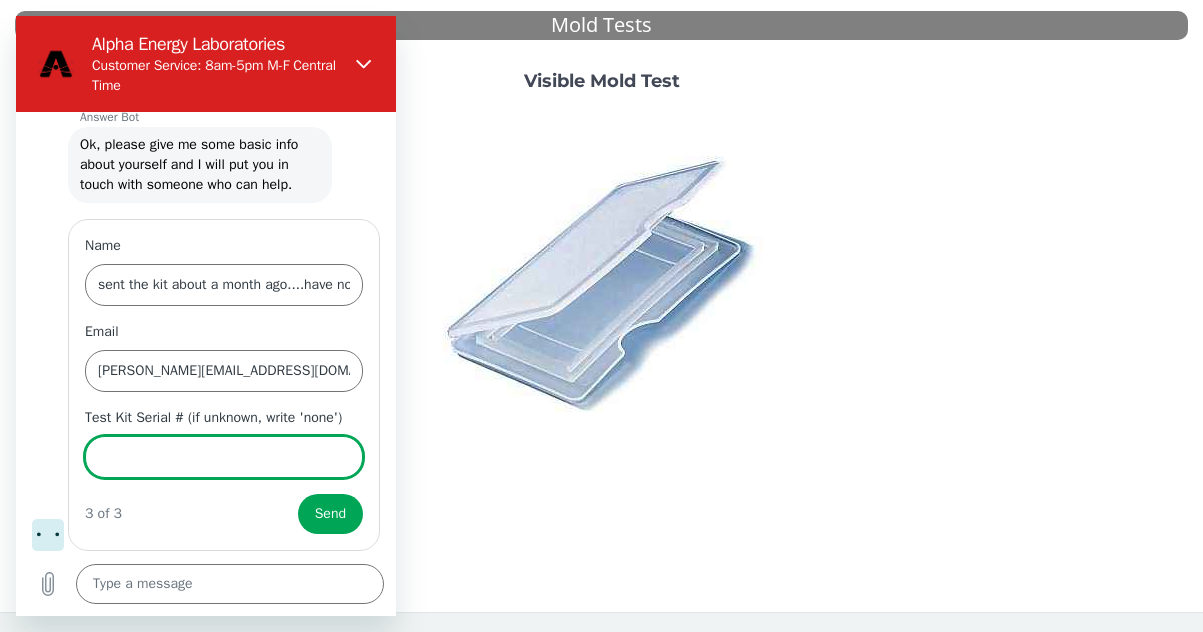 click on "Test Kit Serial # (if unknown, write 'none')" at bounding box center (224, 457) 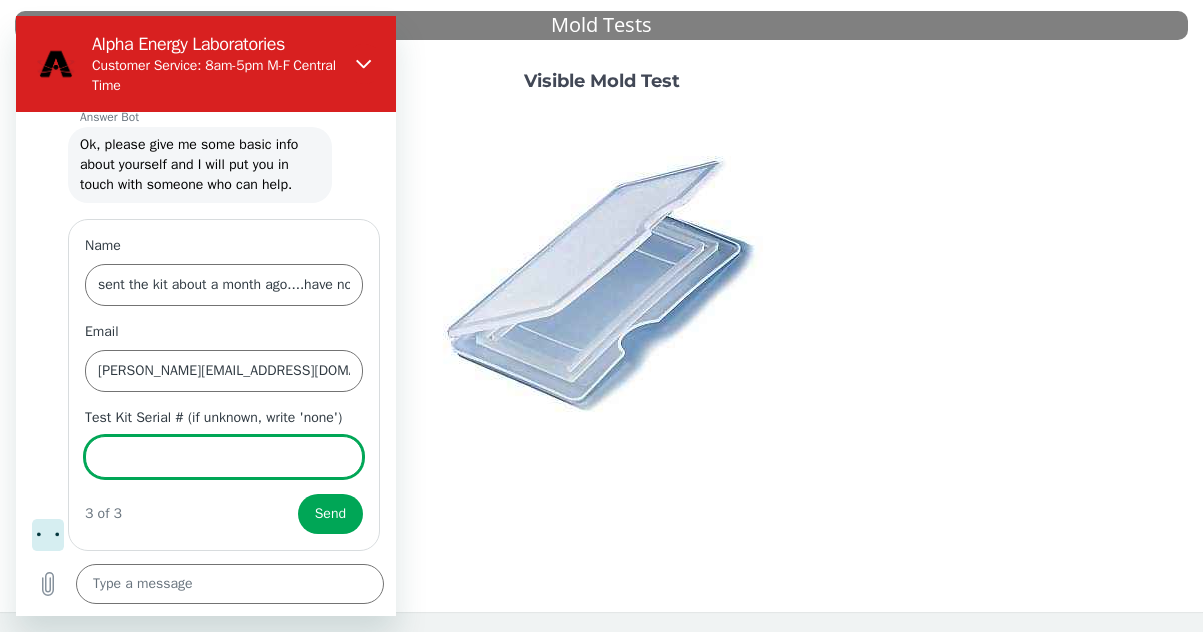 paste on "FE131400" 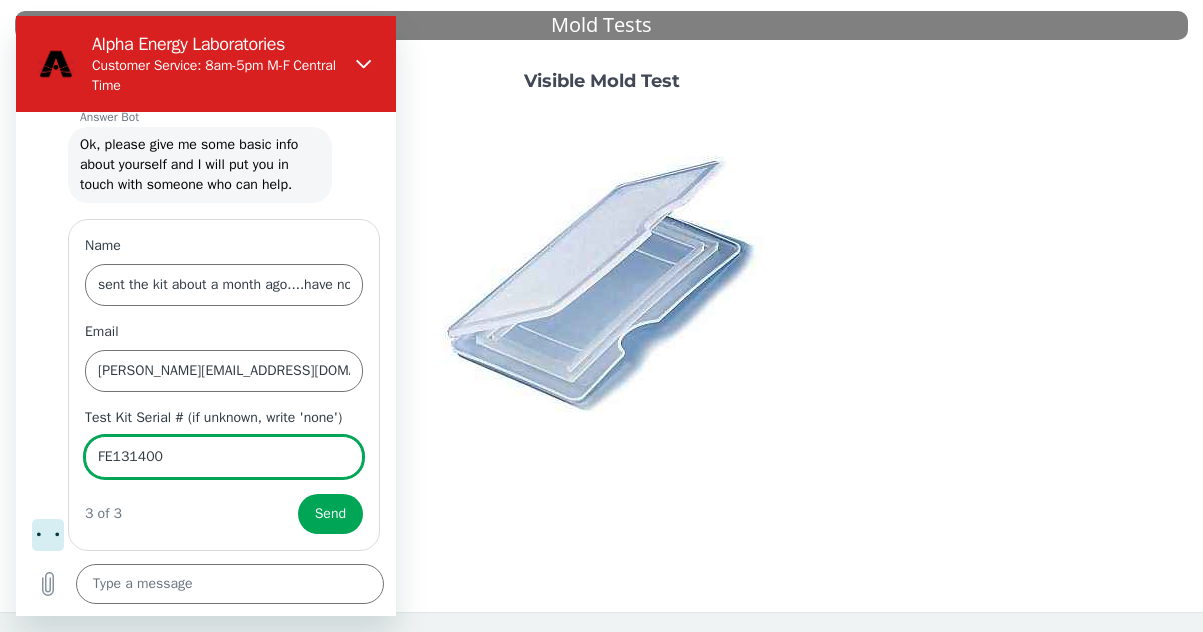 click on "FE131400" at bounding box center (224, 457) 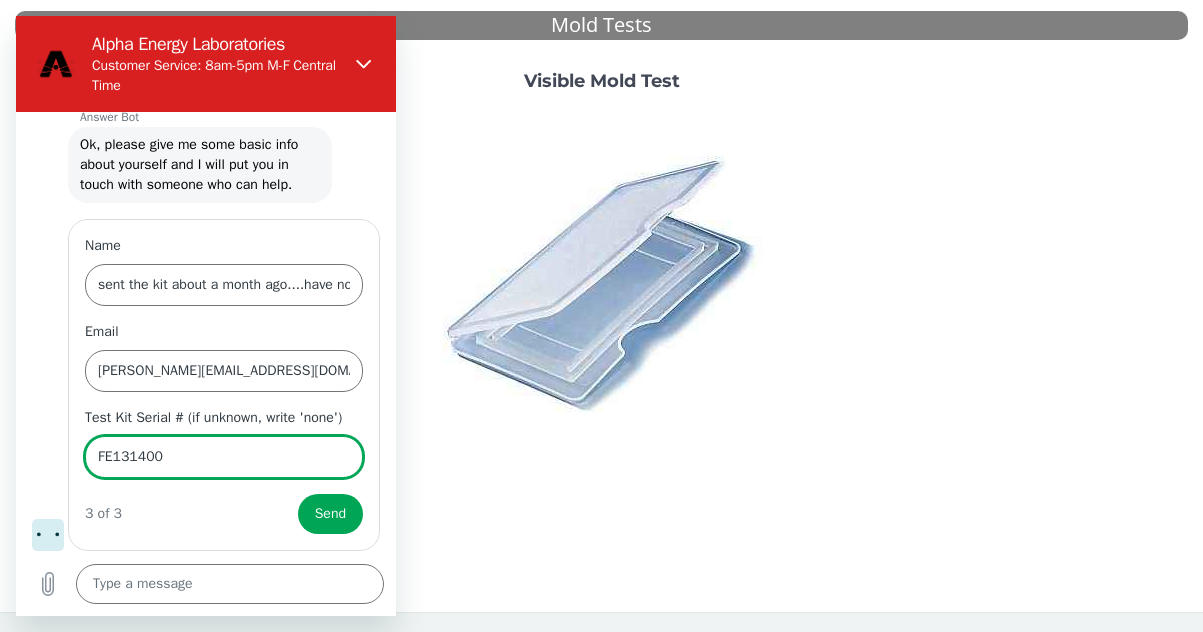 type on "FE131400" 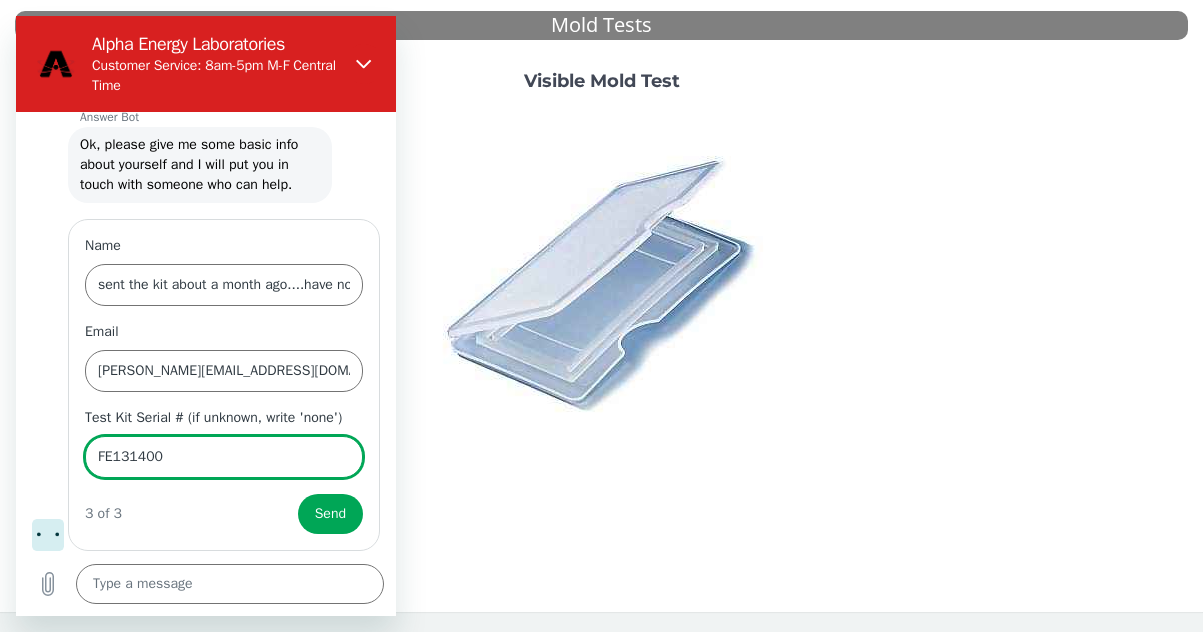 click on "Send" at bounding box center (330, 514) 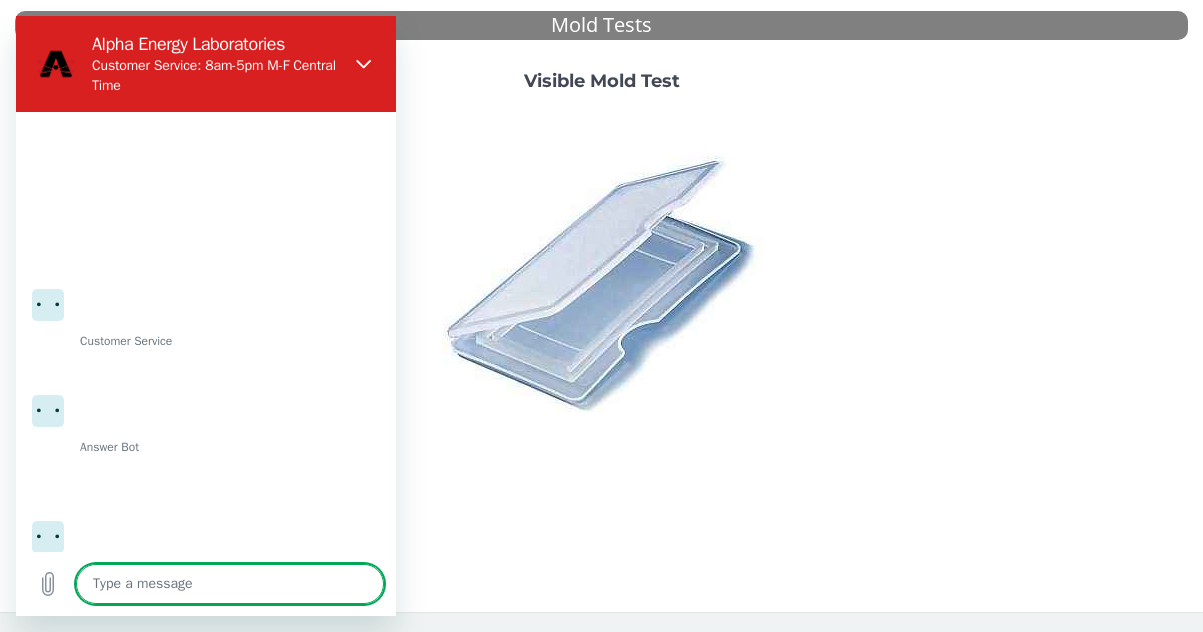 scroll, scrollTop: 891, scrollLeft: 0, axis: vertical 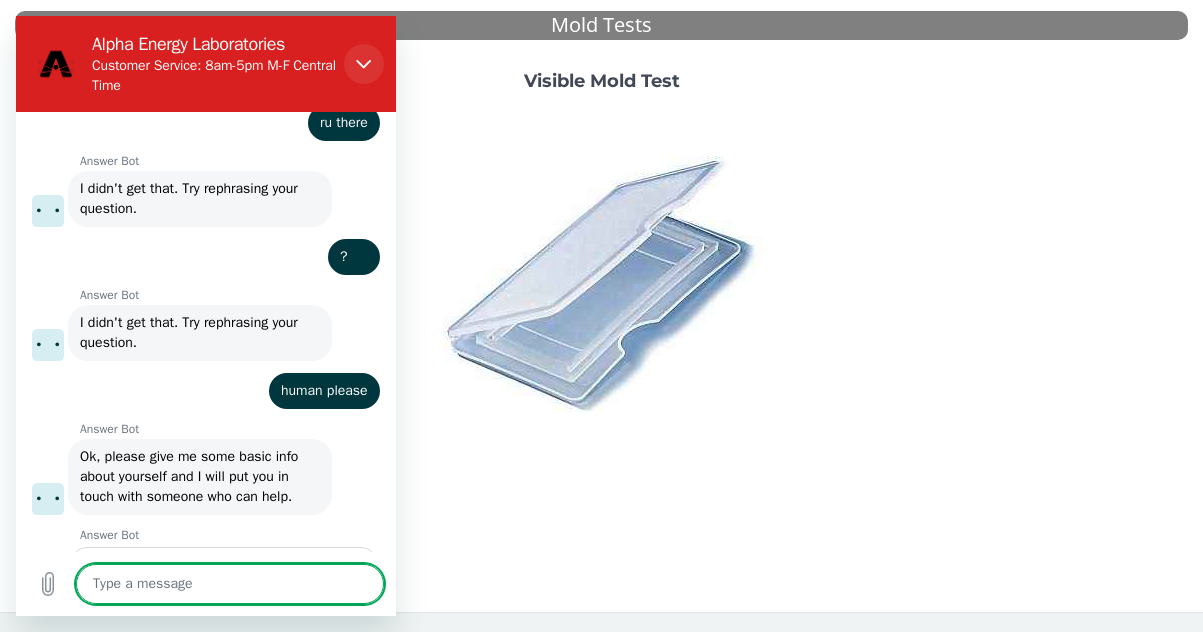 click 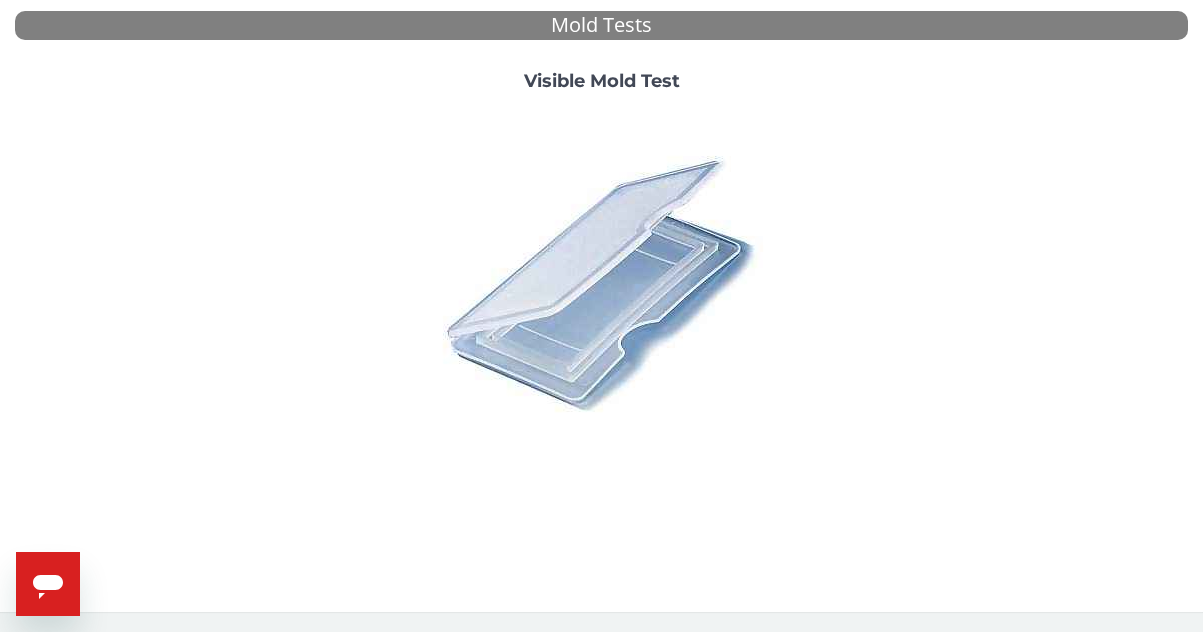 click 